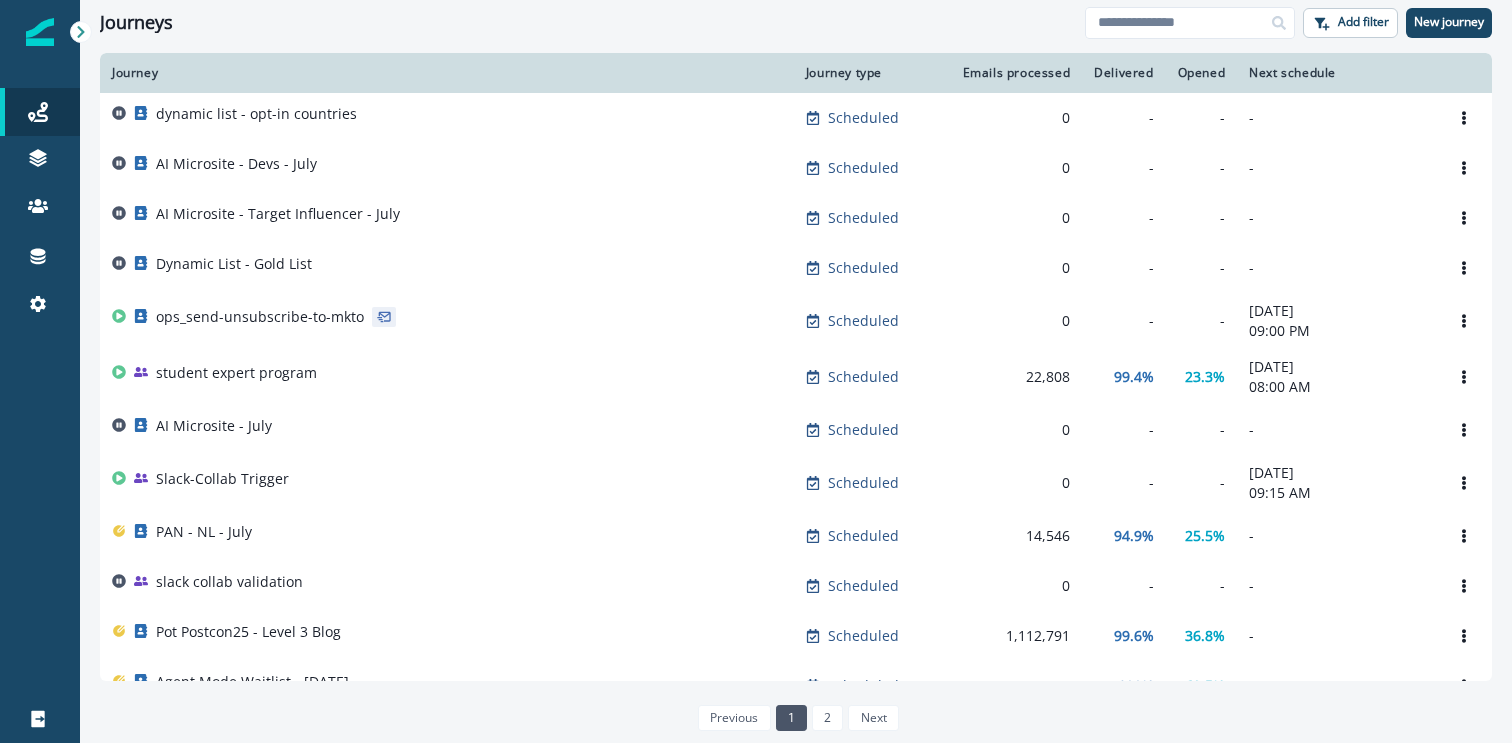 scroll, scrollTop: 0, scrollLeft: 0, axis: both 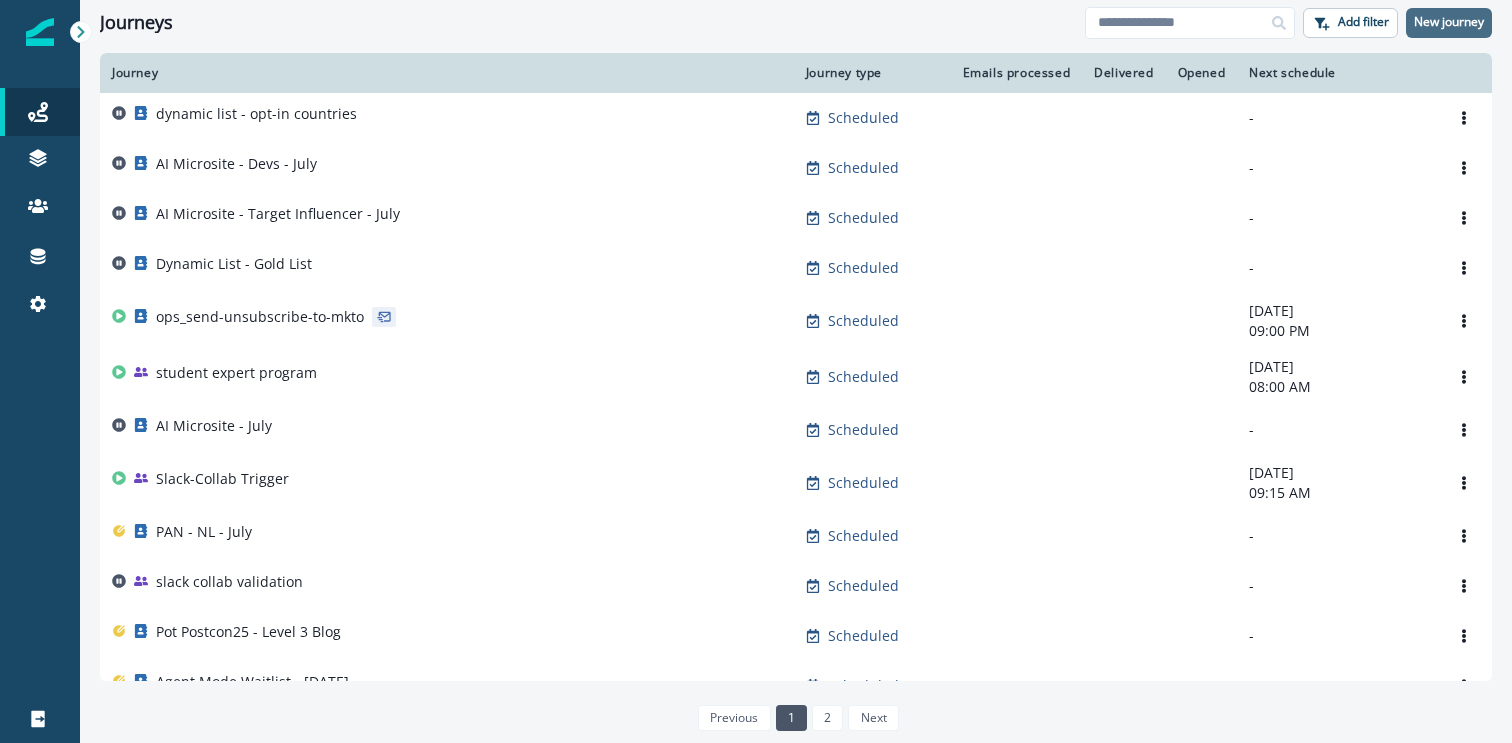 click on "New journey" at bounding box center [1449, 23] 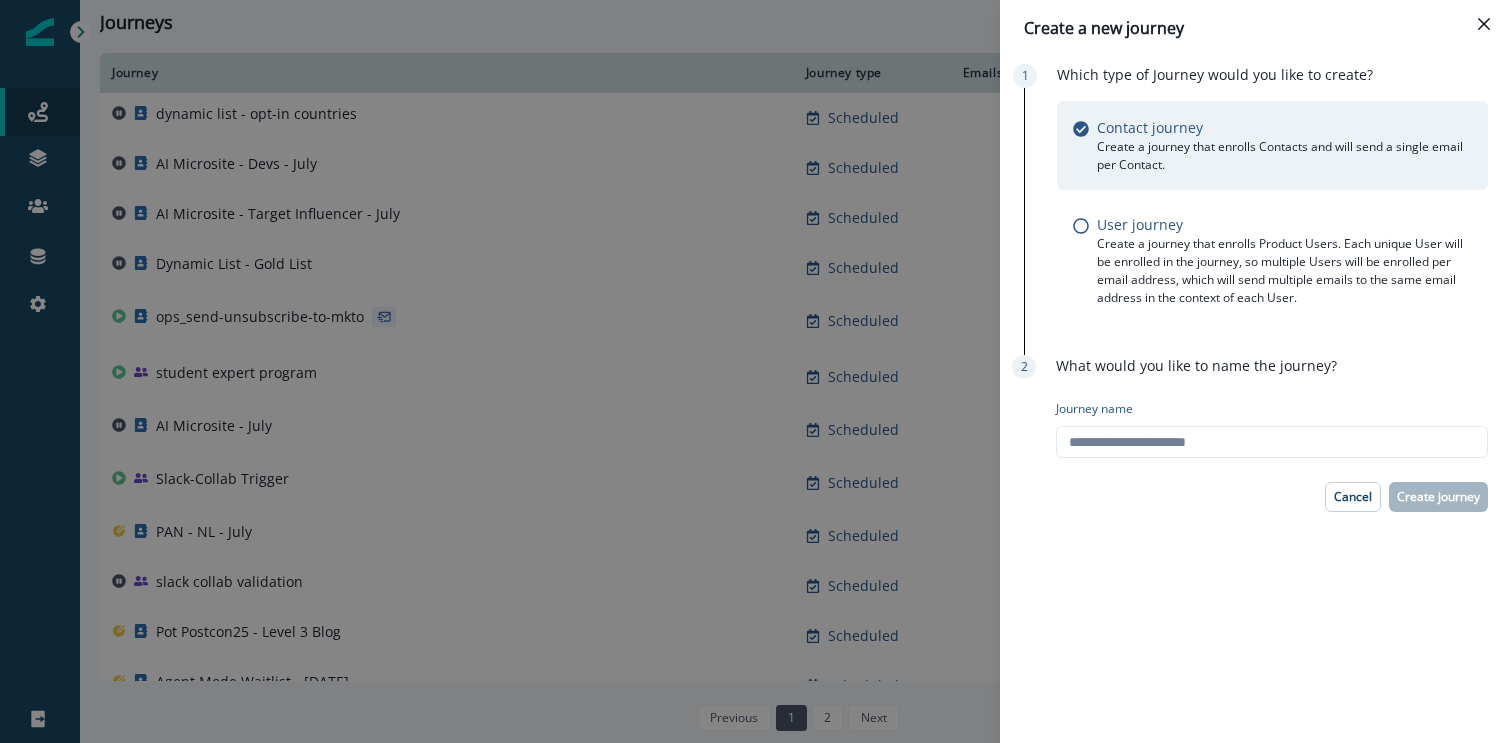 click on "Journey name" at bounding box center (1272, 429) 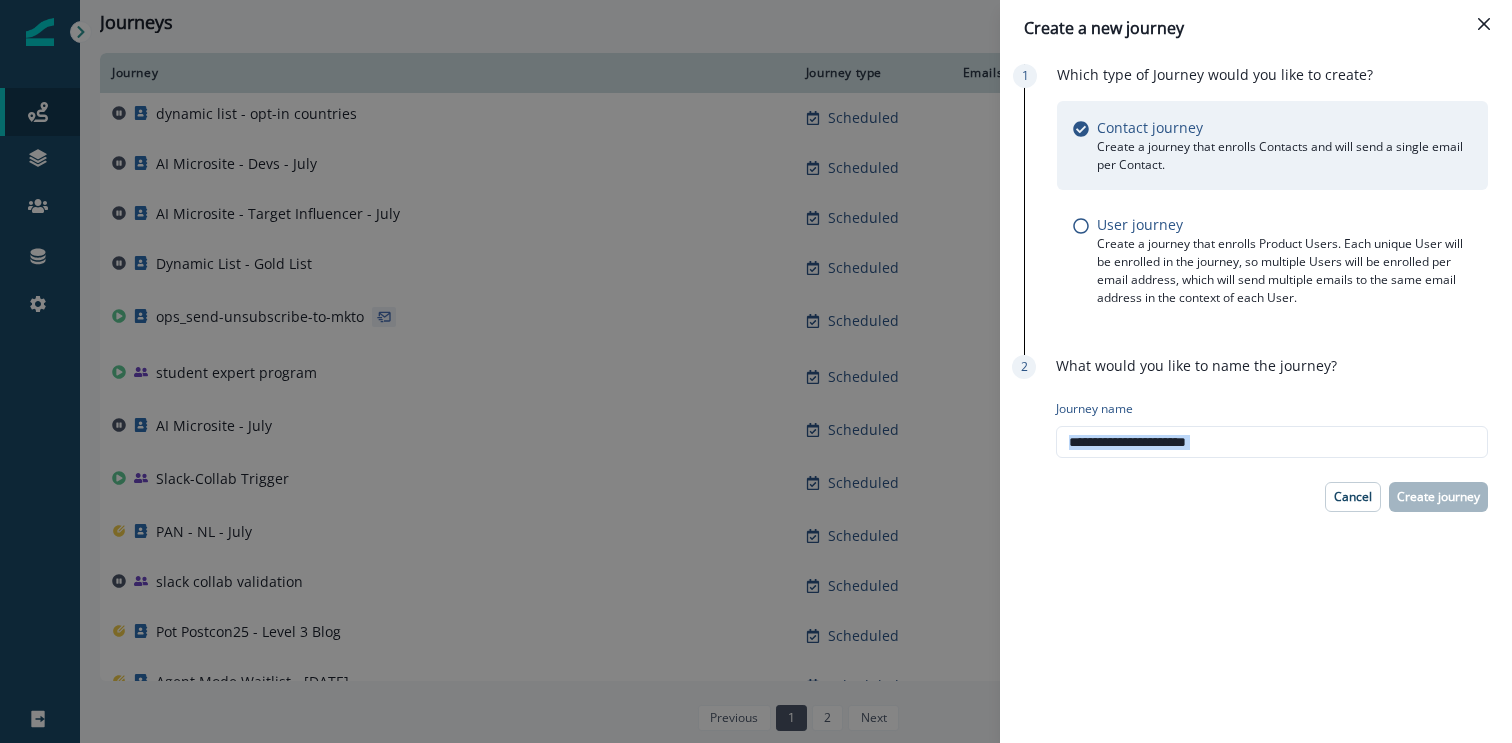 click on "Journey name" at bounding box center (1272, 429) 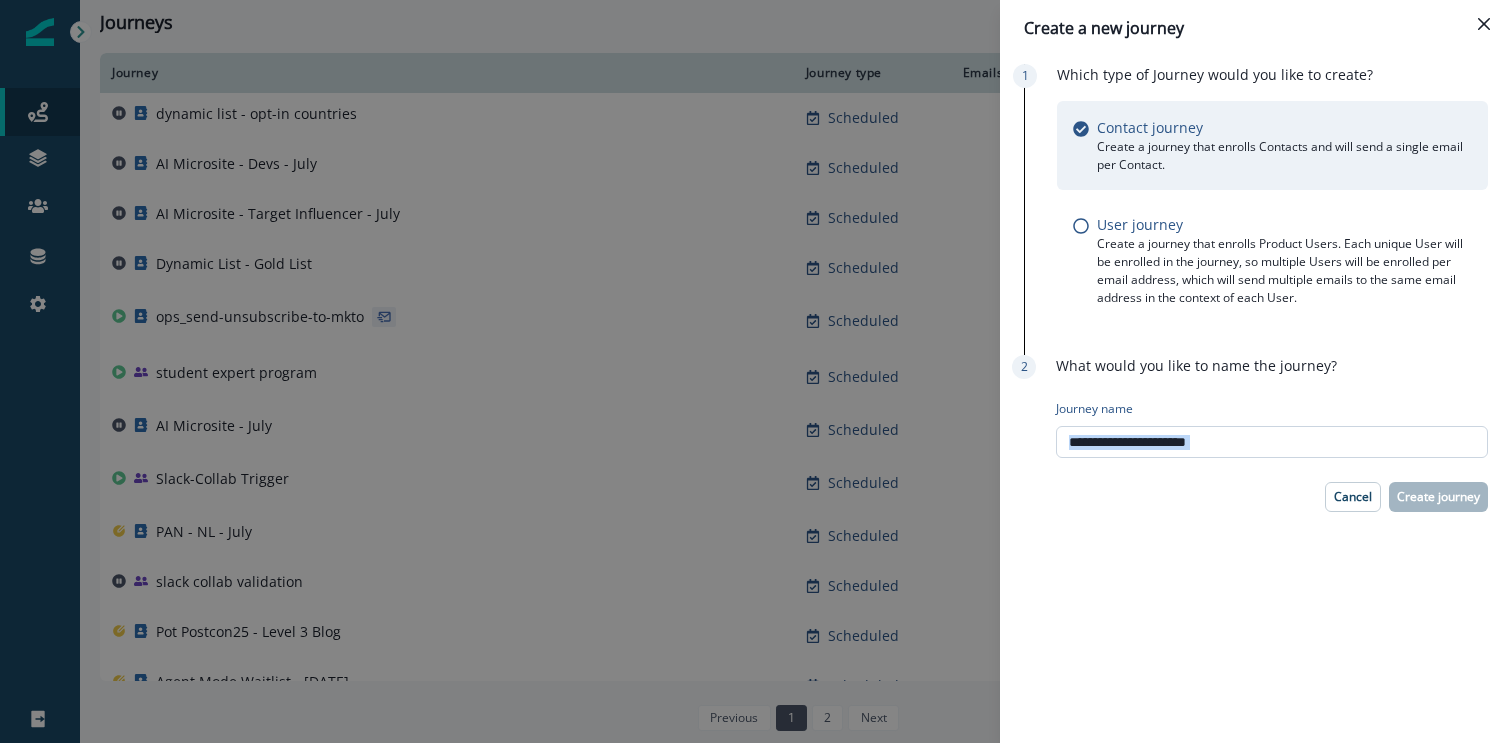 click on "Journey name" at bounding box center (1272, 442) 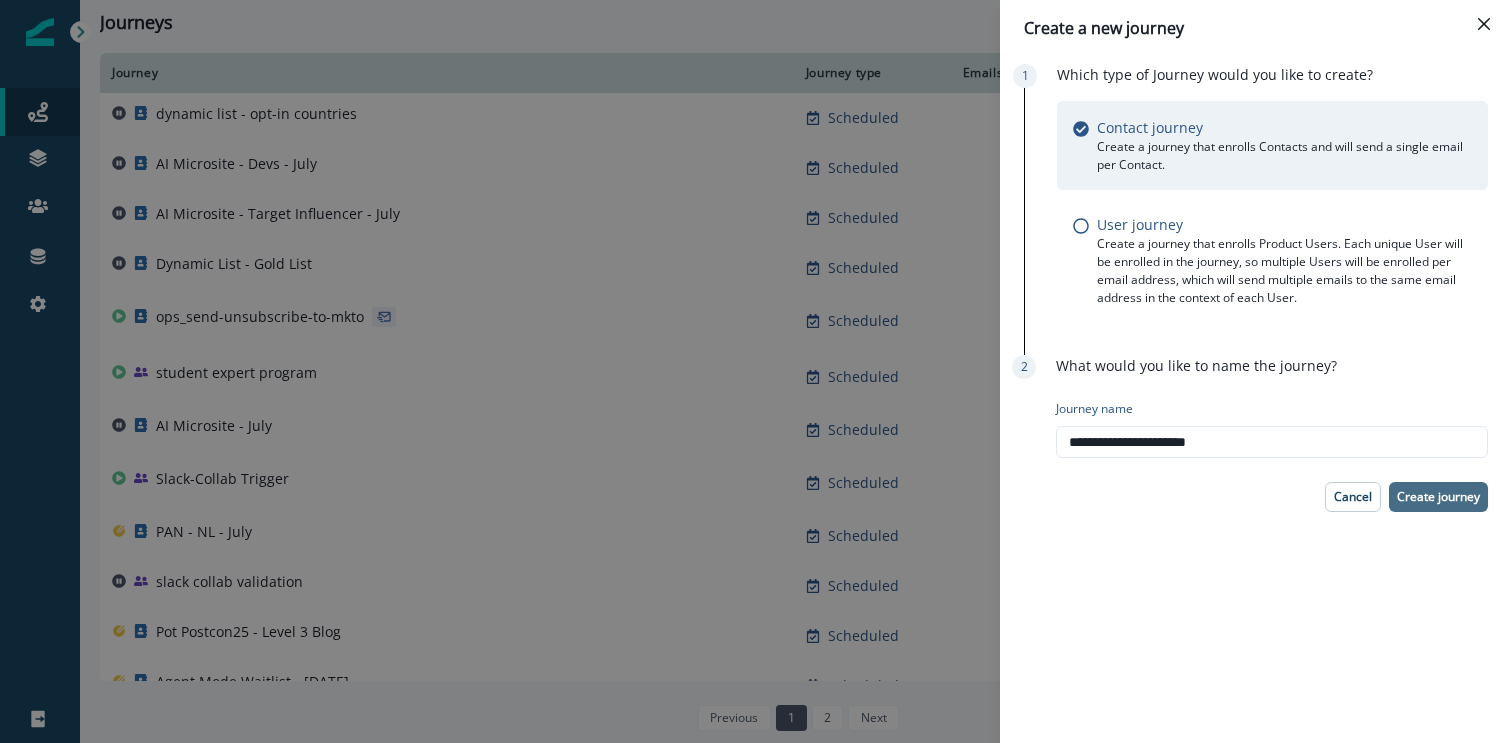 type on "**********" 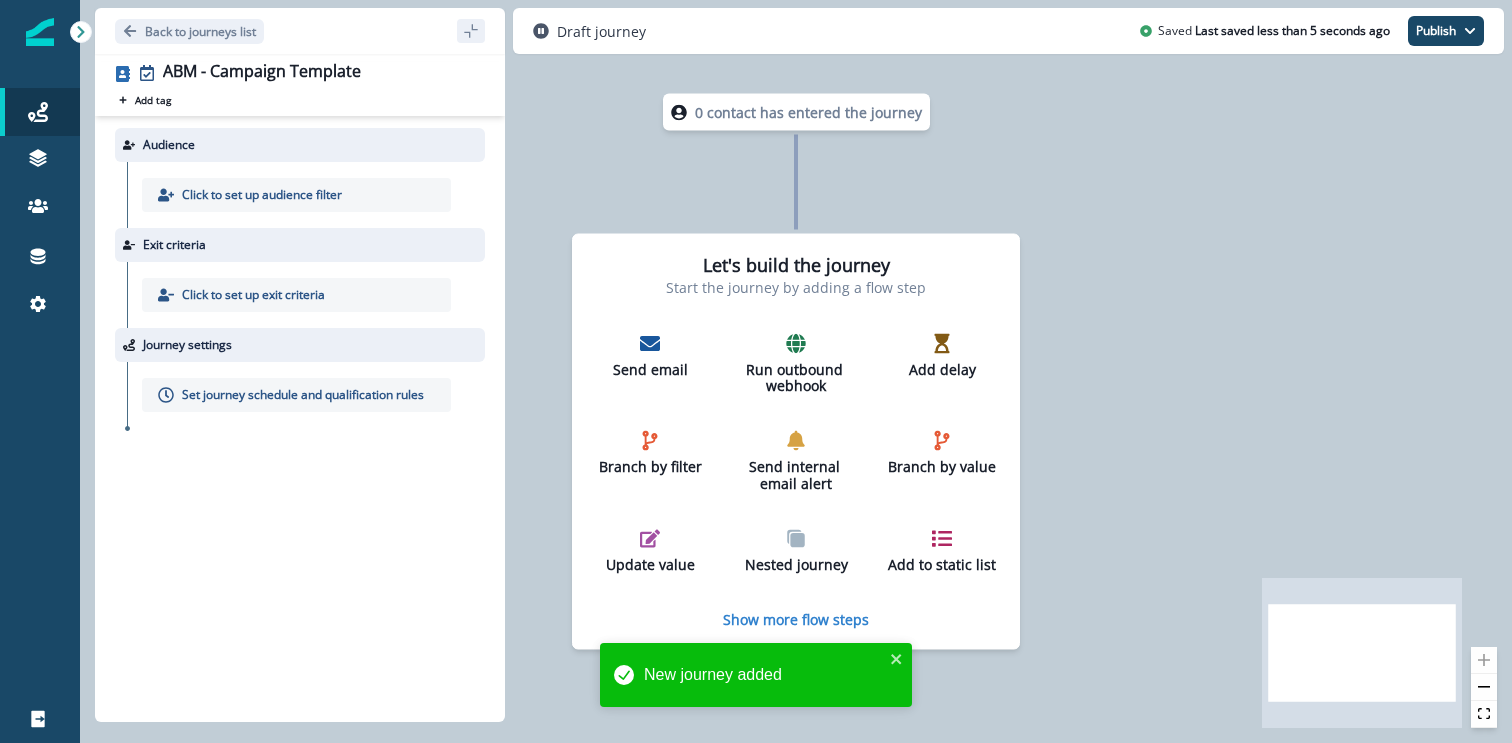 click on "Click to set up audience filter" at bounding box center (306, 195) 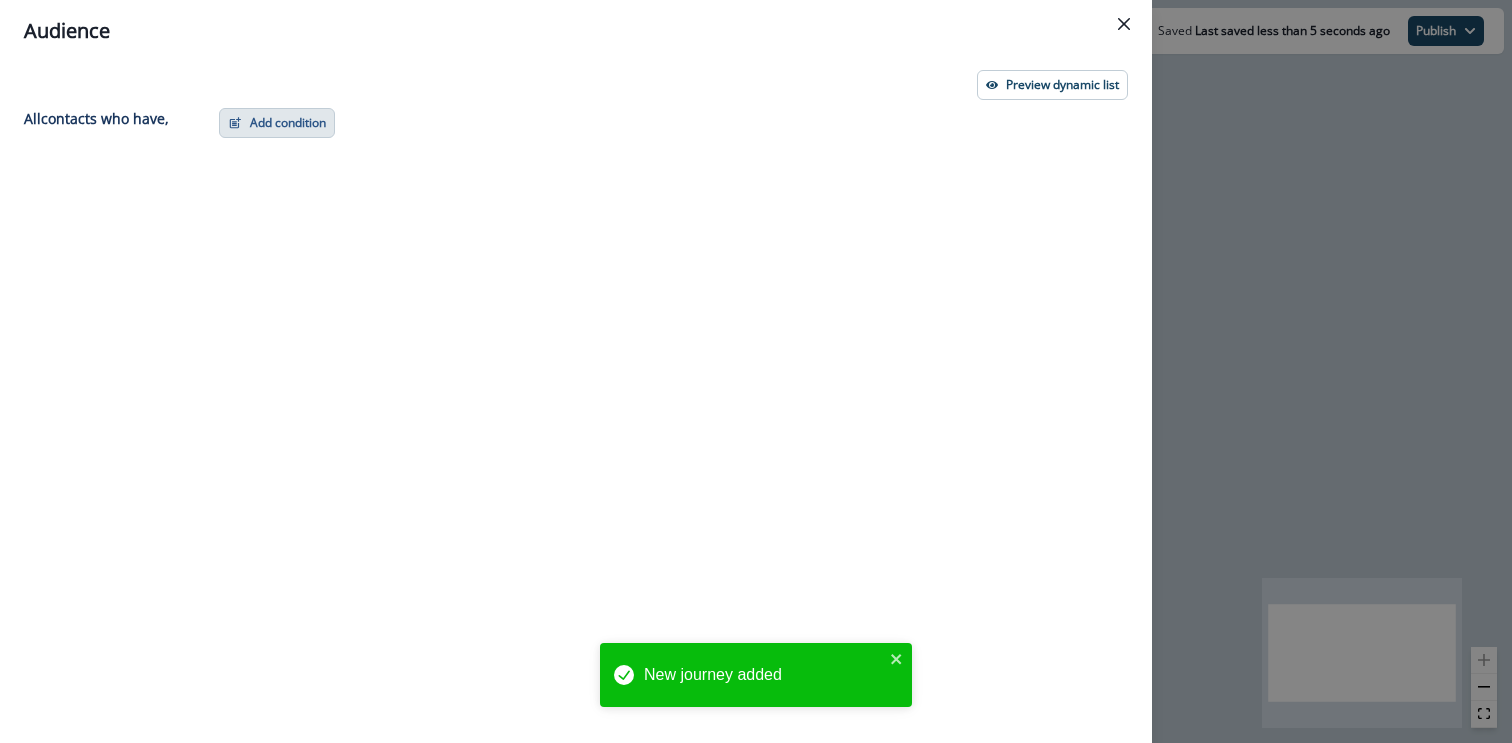 click on "Add condition" at bounding box center [277, 123] 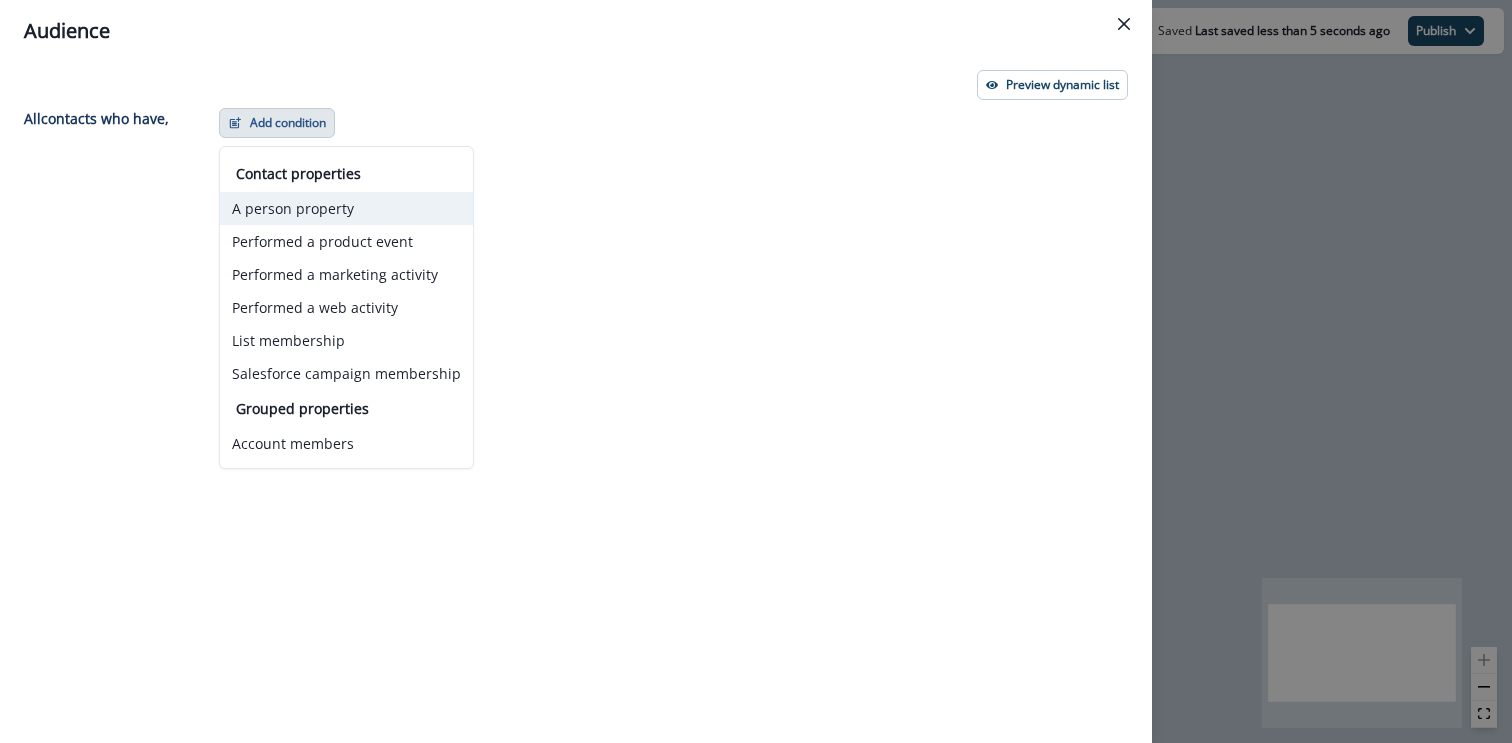 click on "A person property" at bounding box center (346, 208) 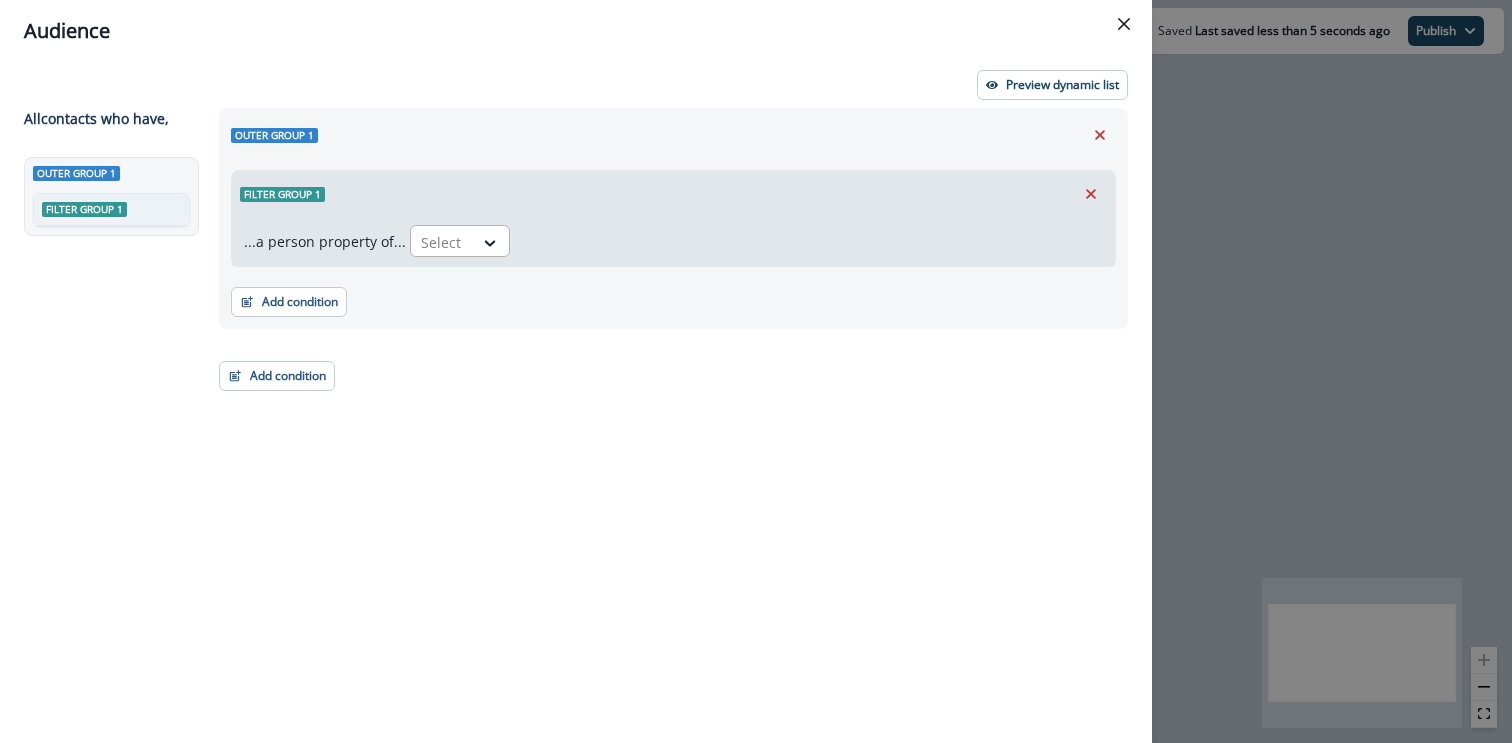 click at bounding box center [442, 242] 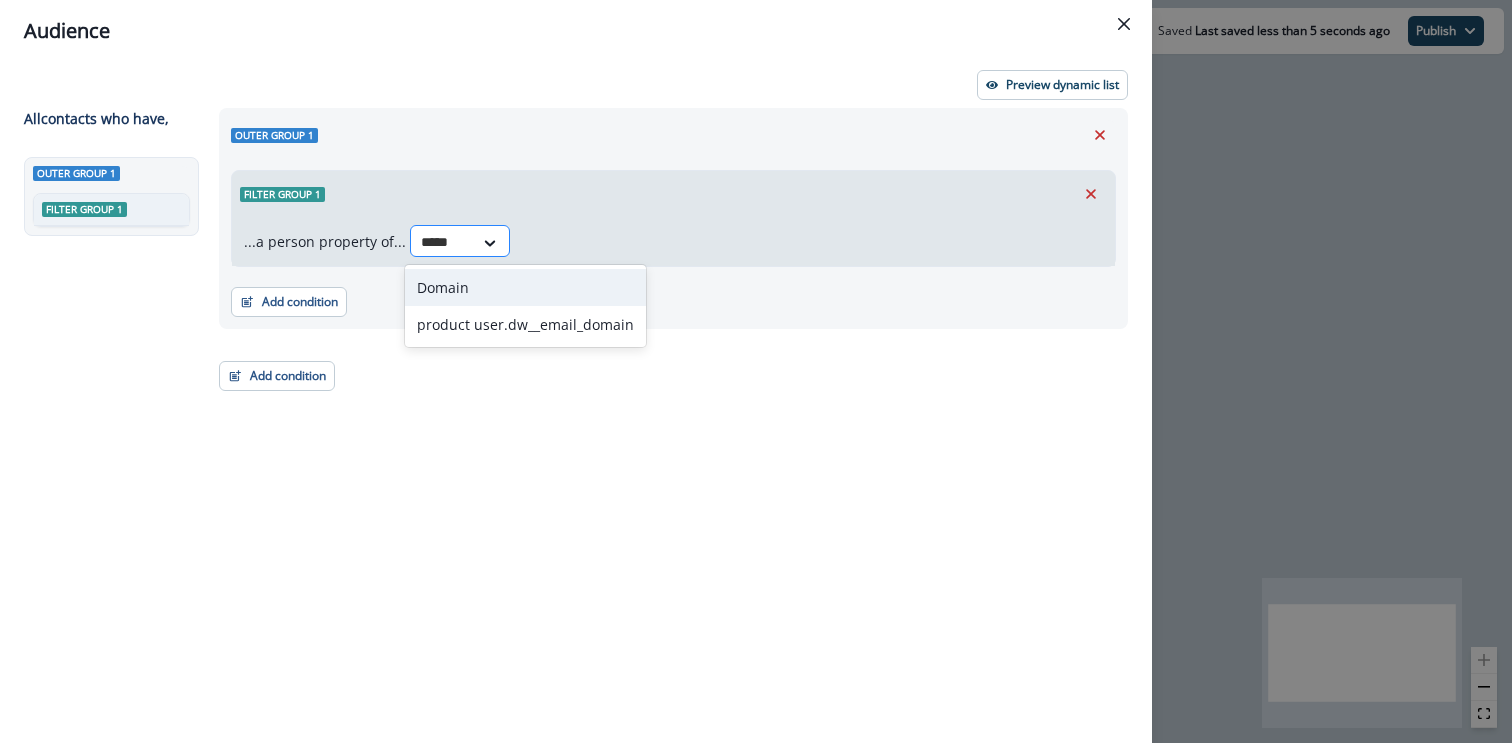 type on "******" 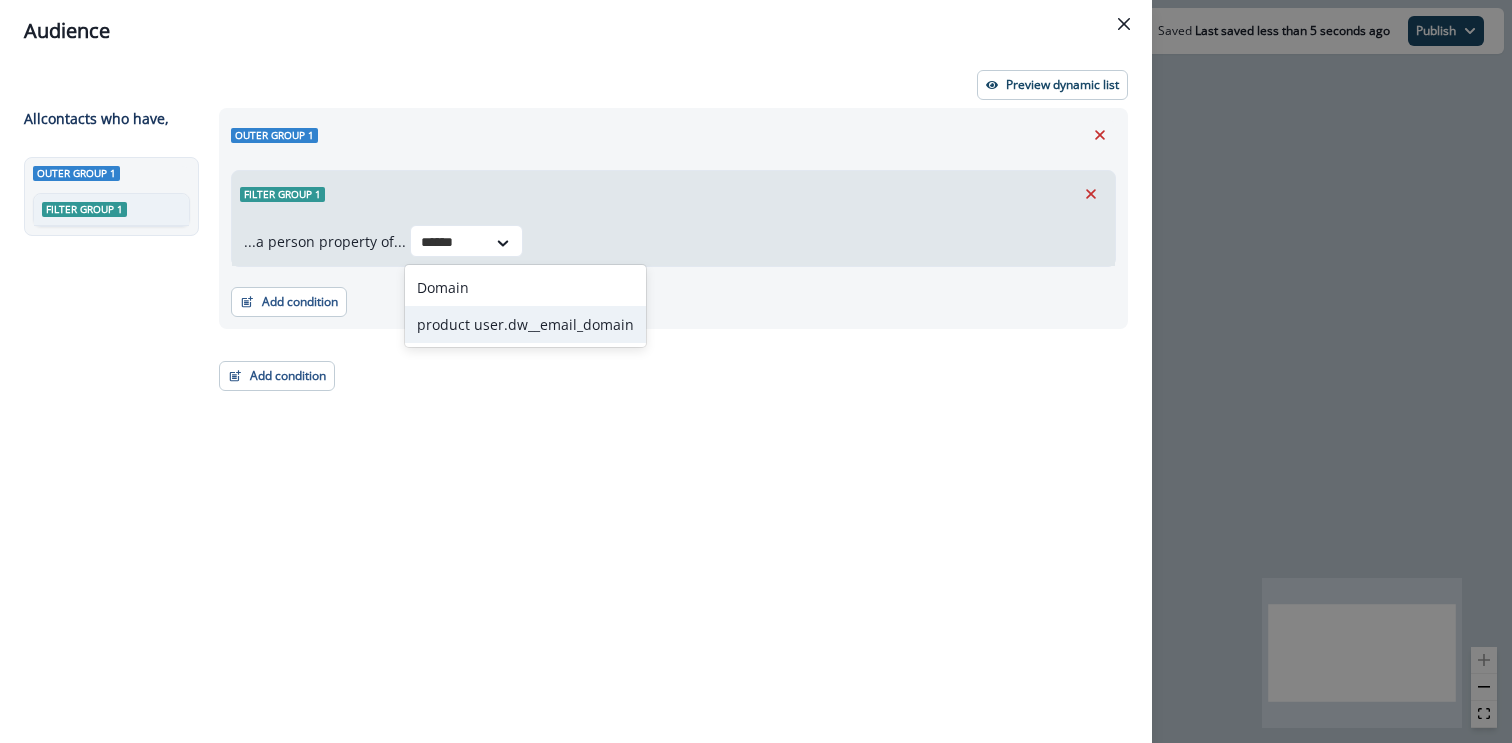 click on "product user.dw__email_domain" at bounding box center [525, 324] 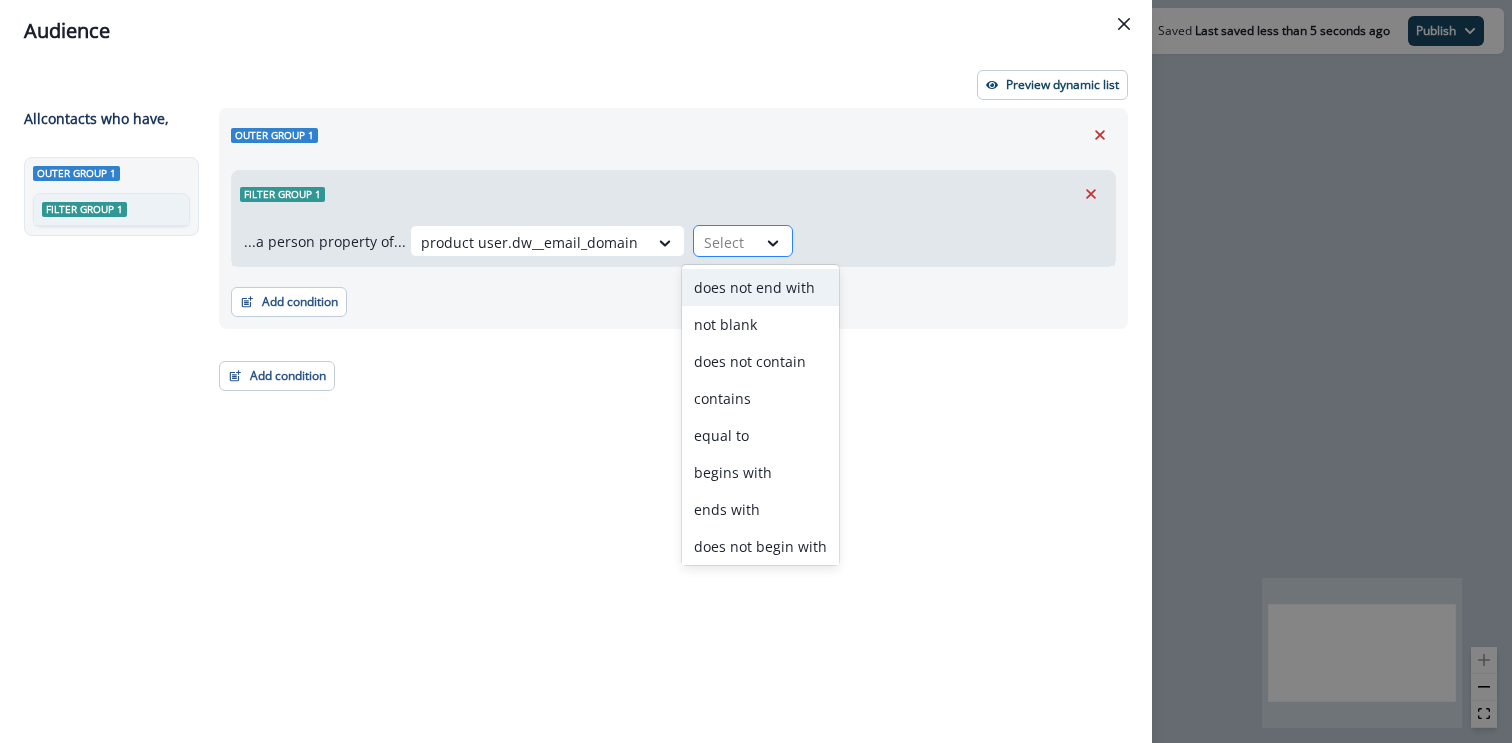 click on "Select" at bounding box center (725, 242) 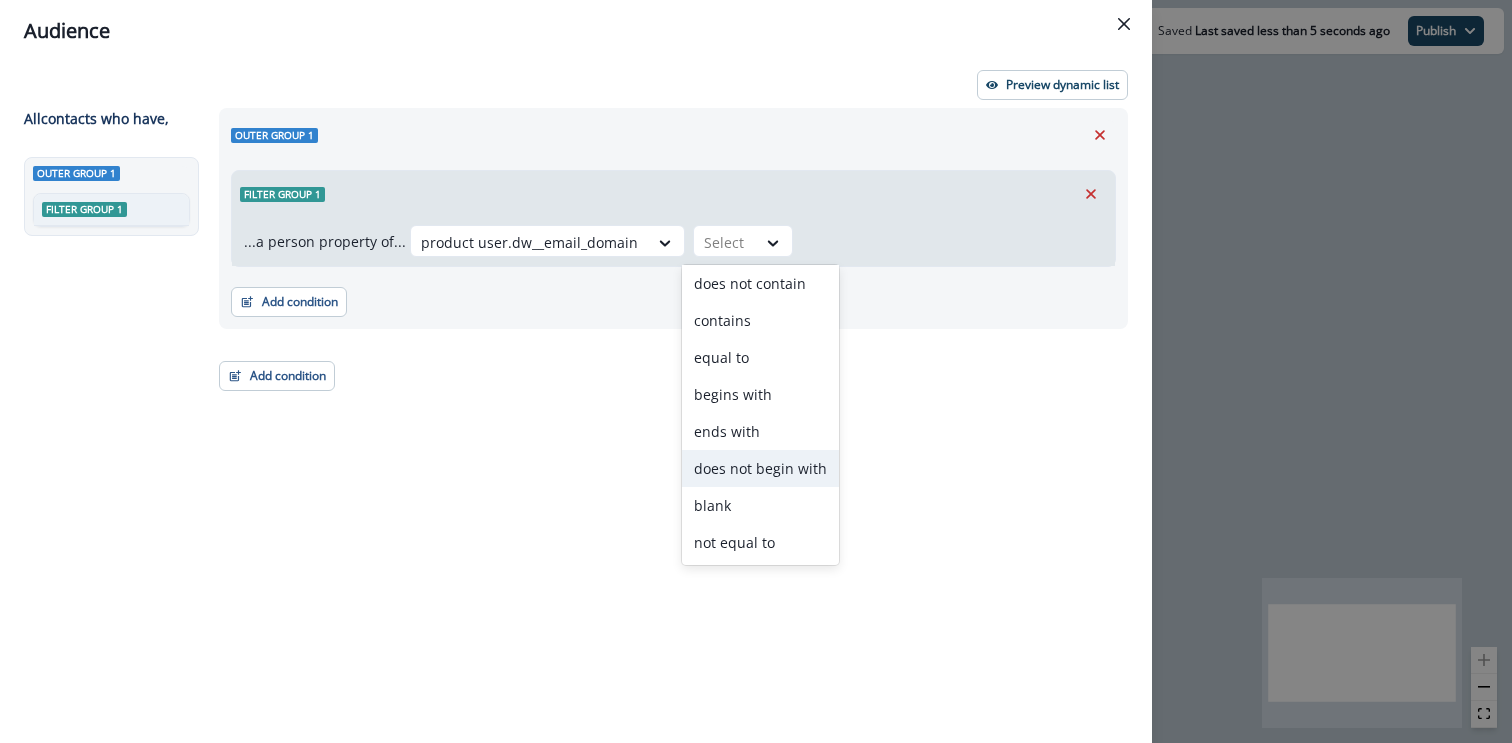 scroll, scrollTop: 0, scrollLeft: 0, axis: both 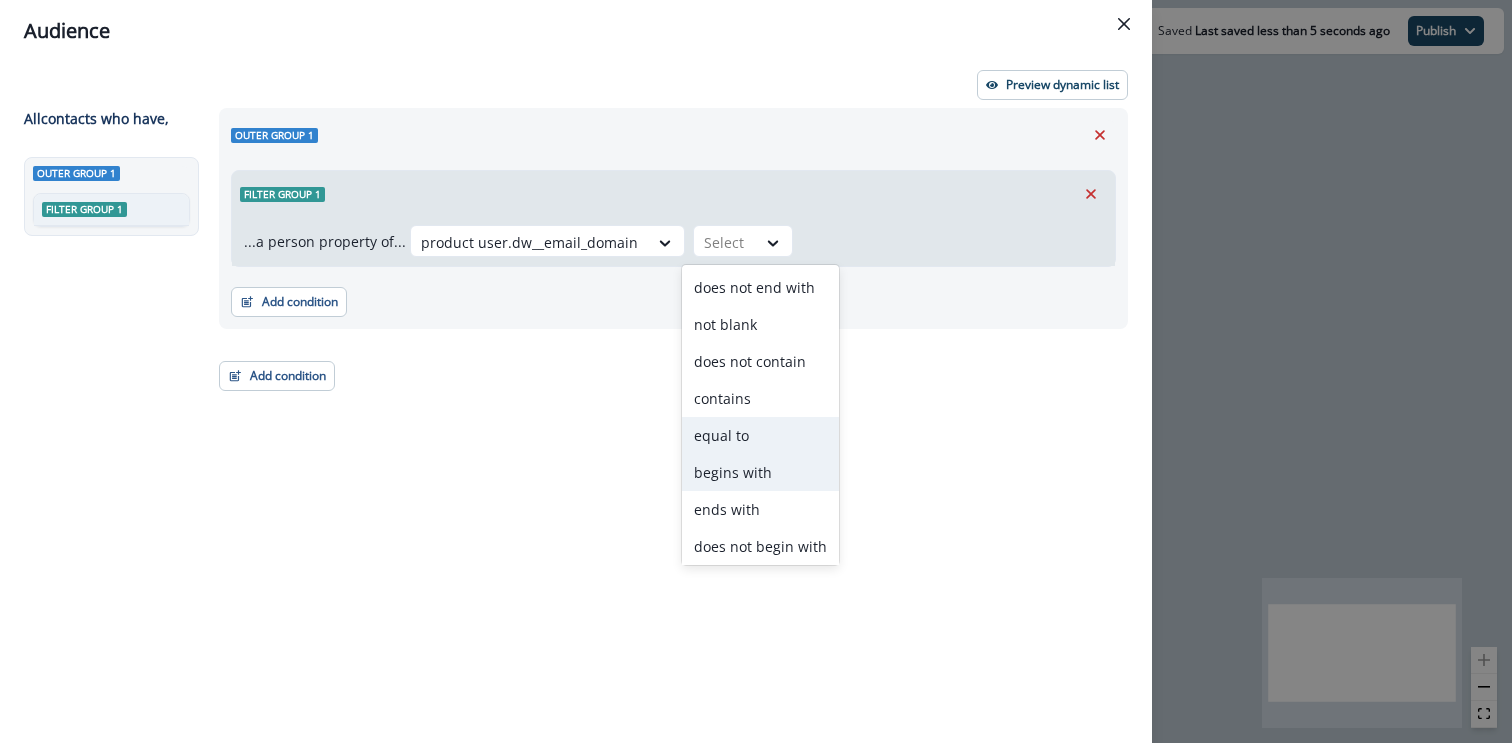 click on "equal to" at bounding box center (760, 435) 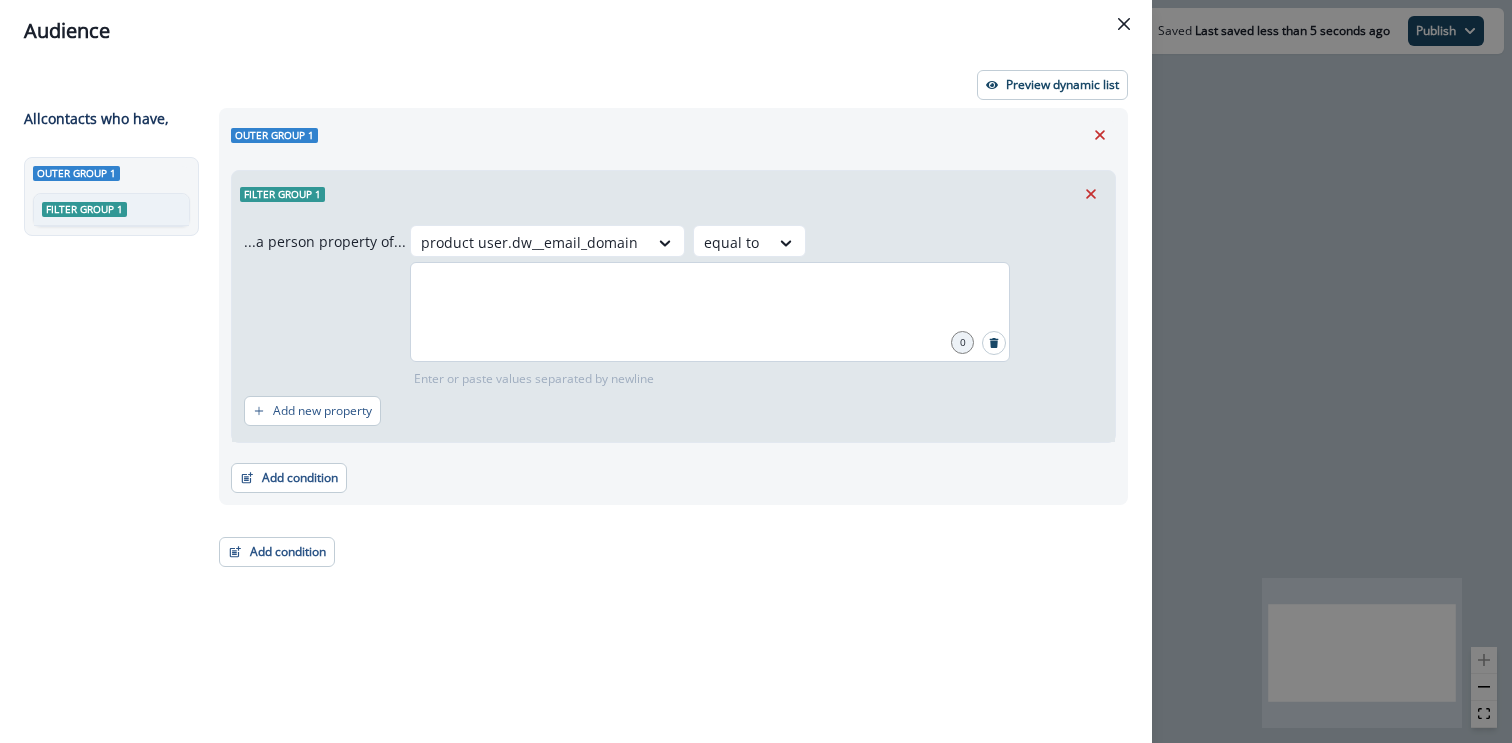 click at bounding box center [710, 312] 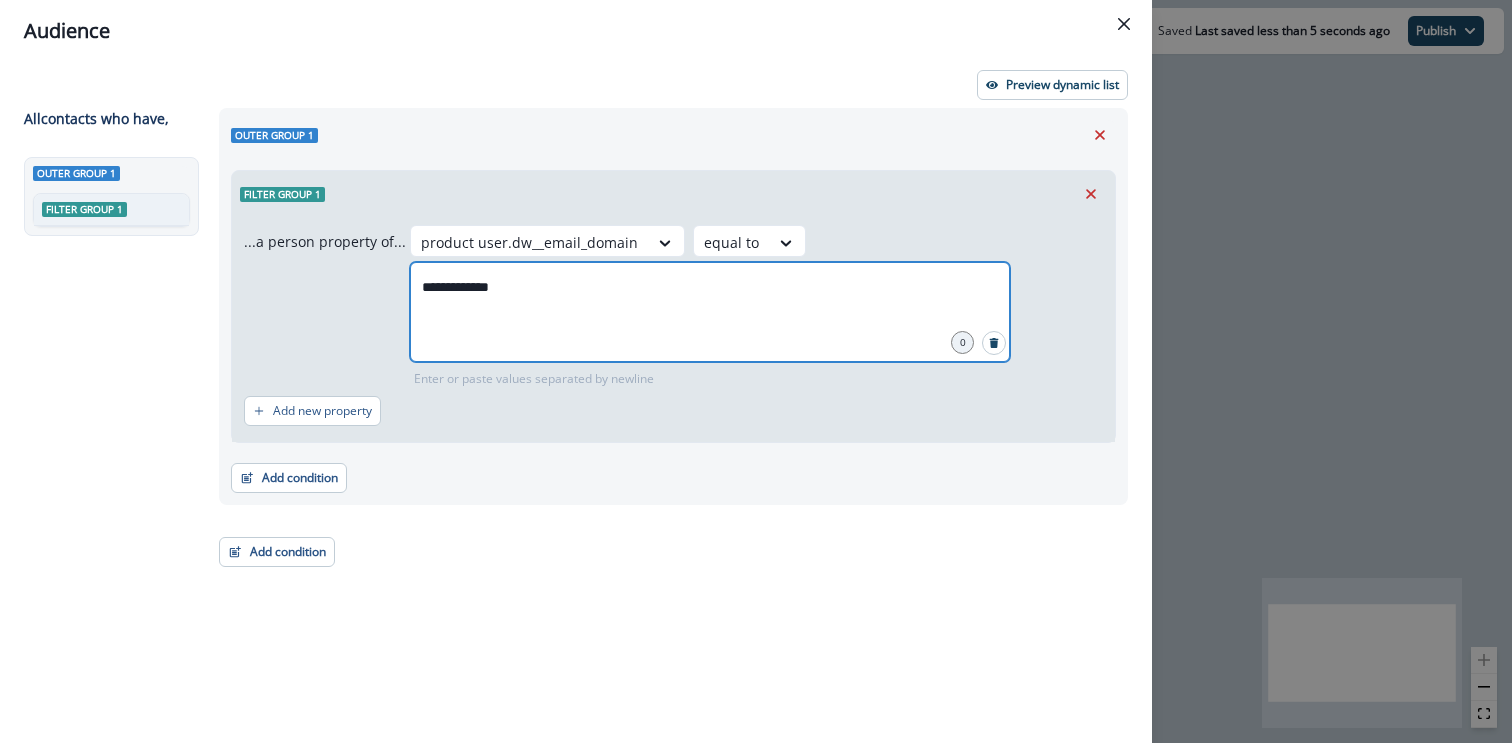 type on "**********" 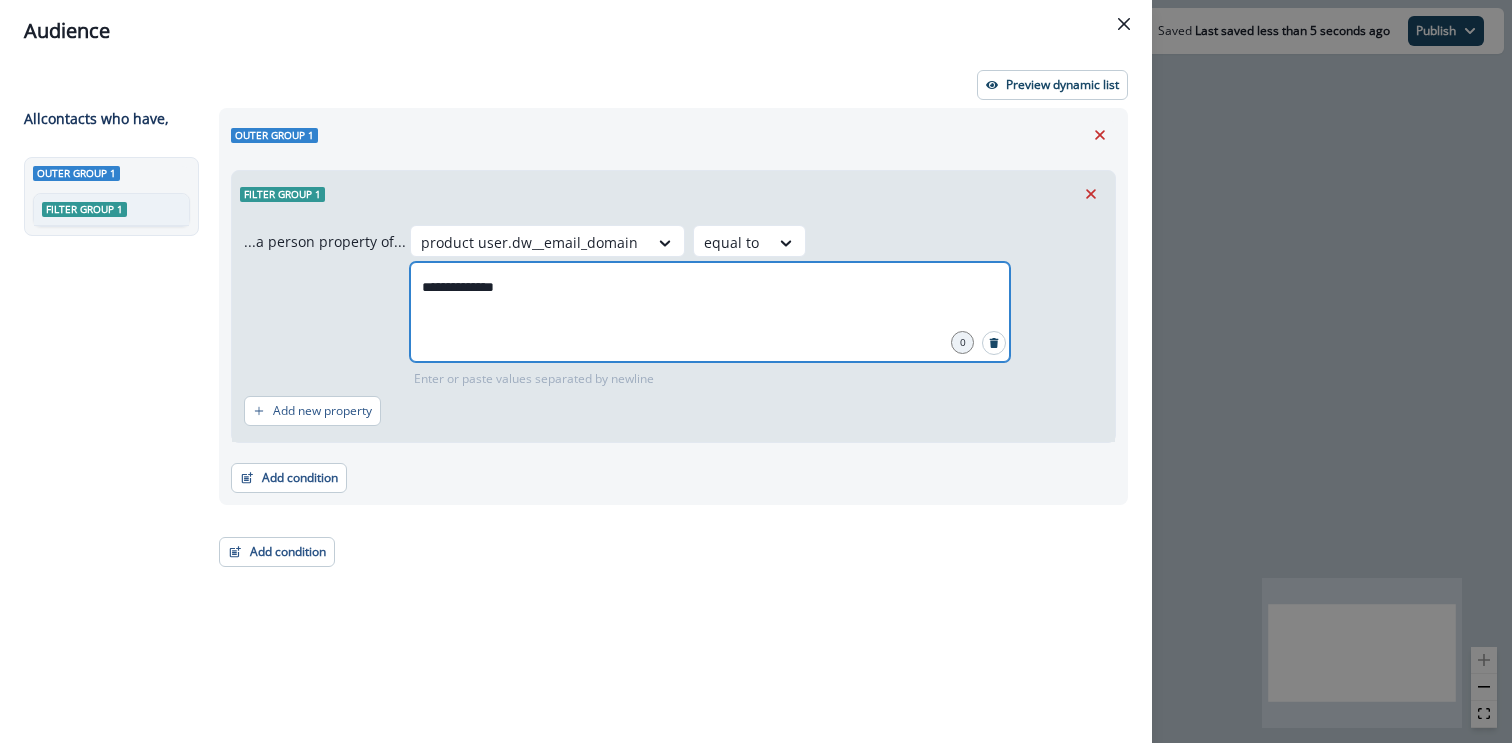 type 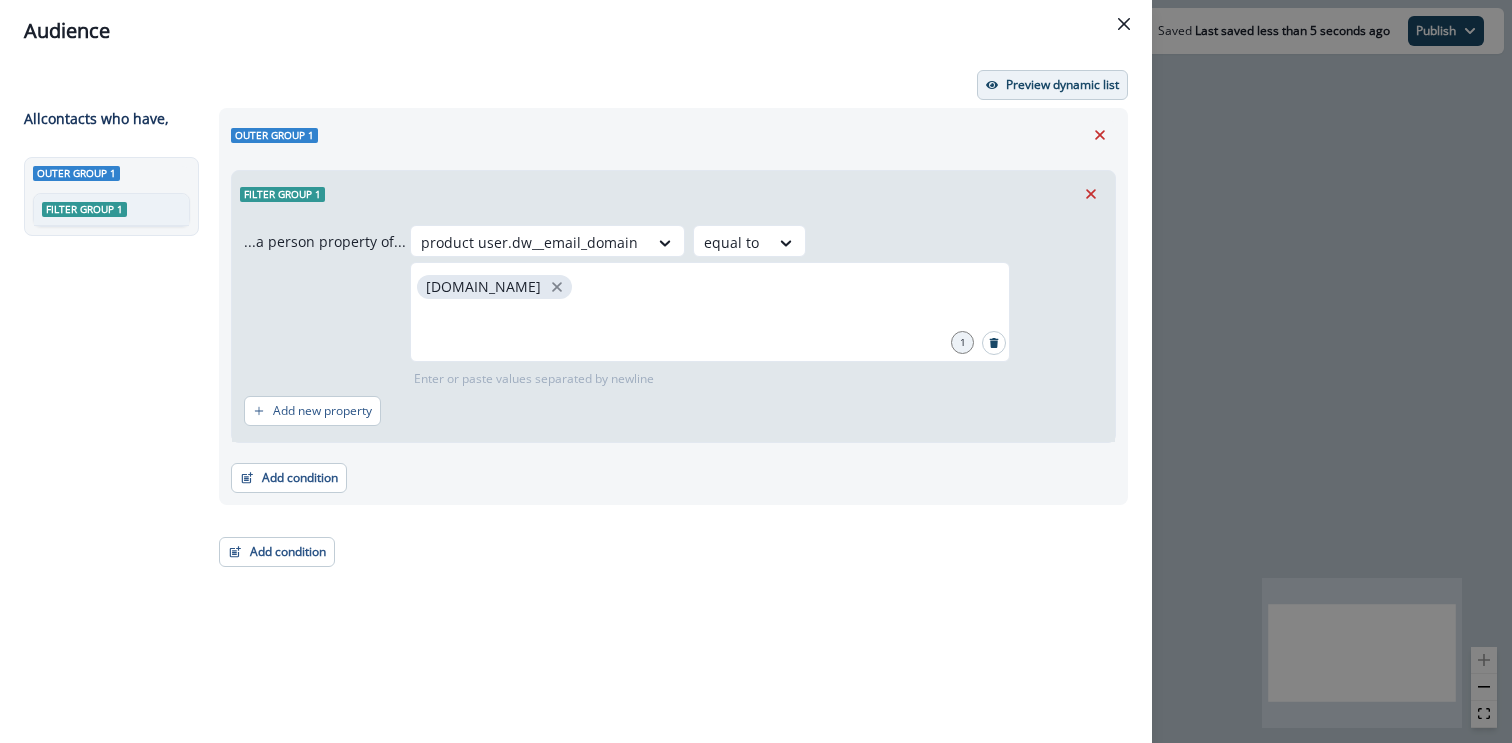 click on "Preview dynamic list" at bounding box center [1062, 85] 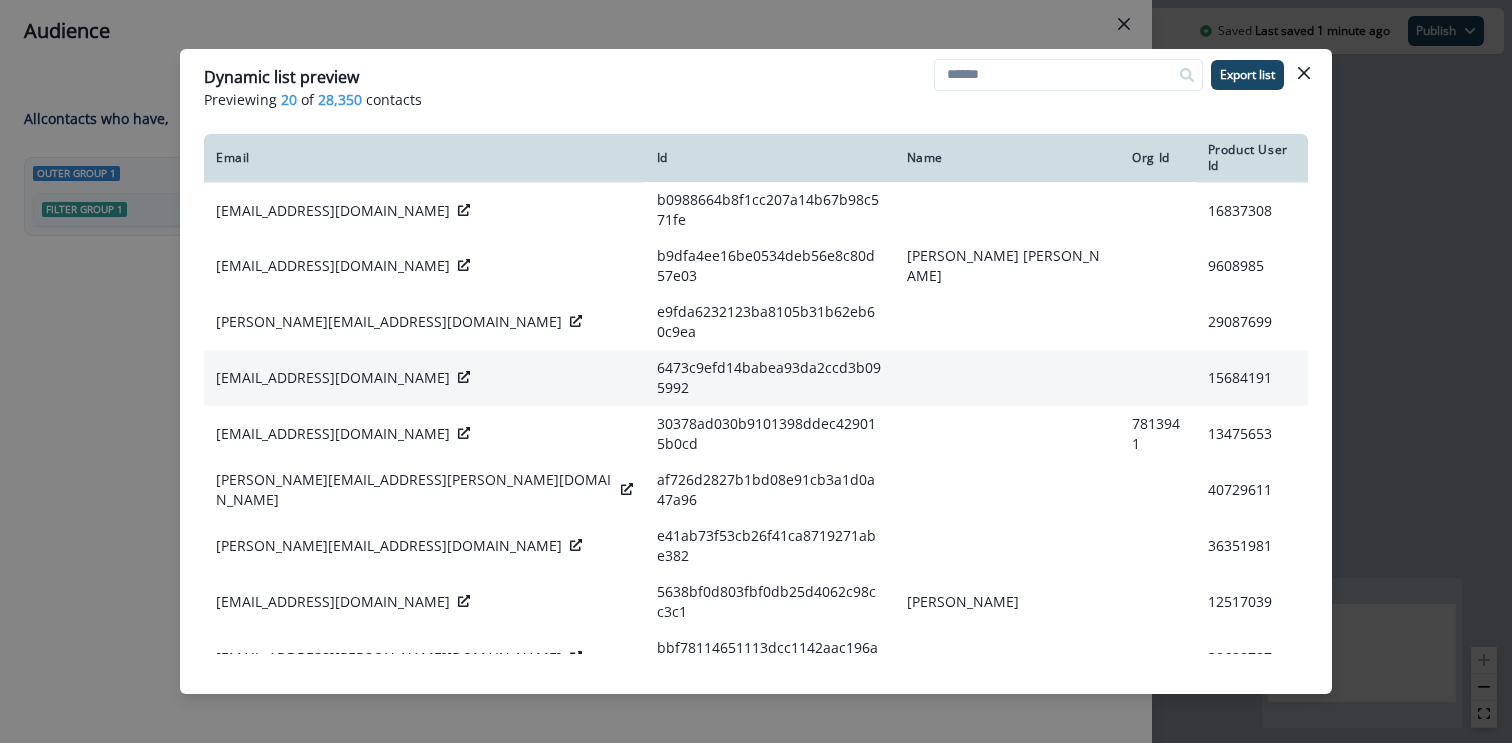 scroll, scrollTop: 520, scrollLeft: 0, axis: vertical 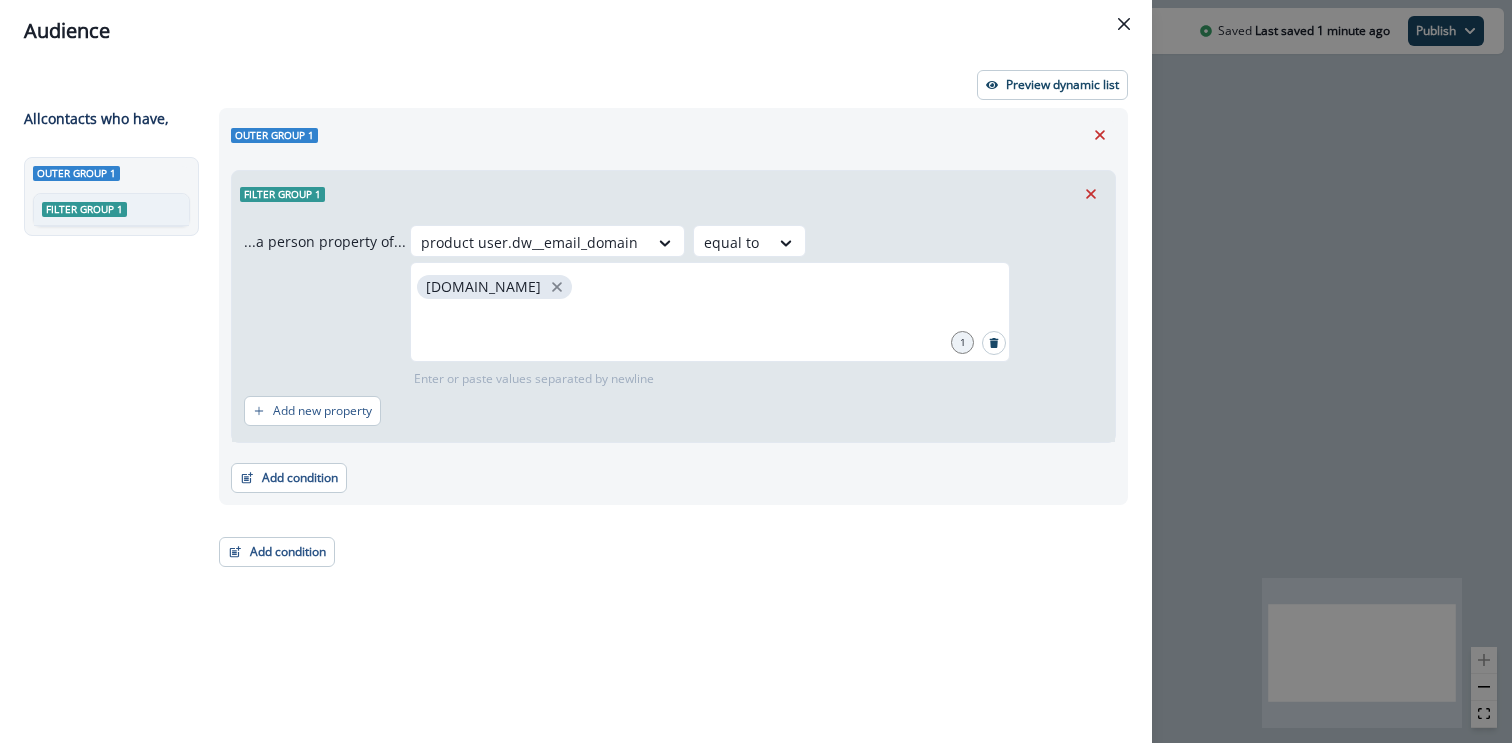 type 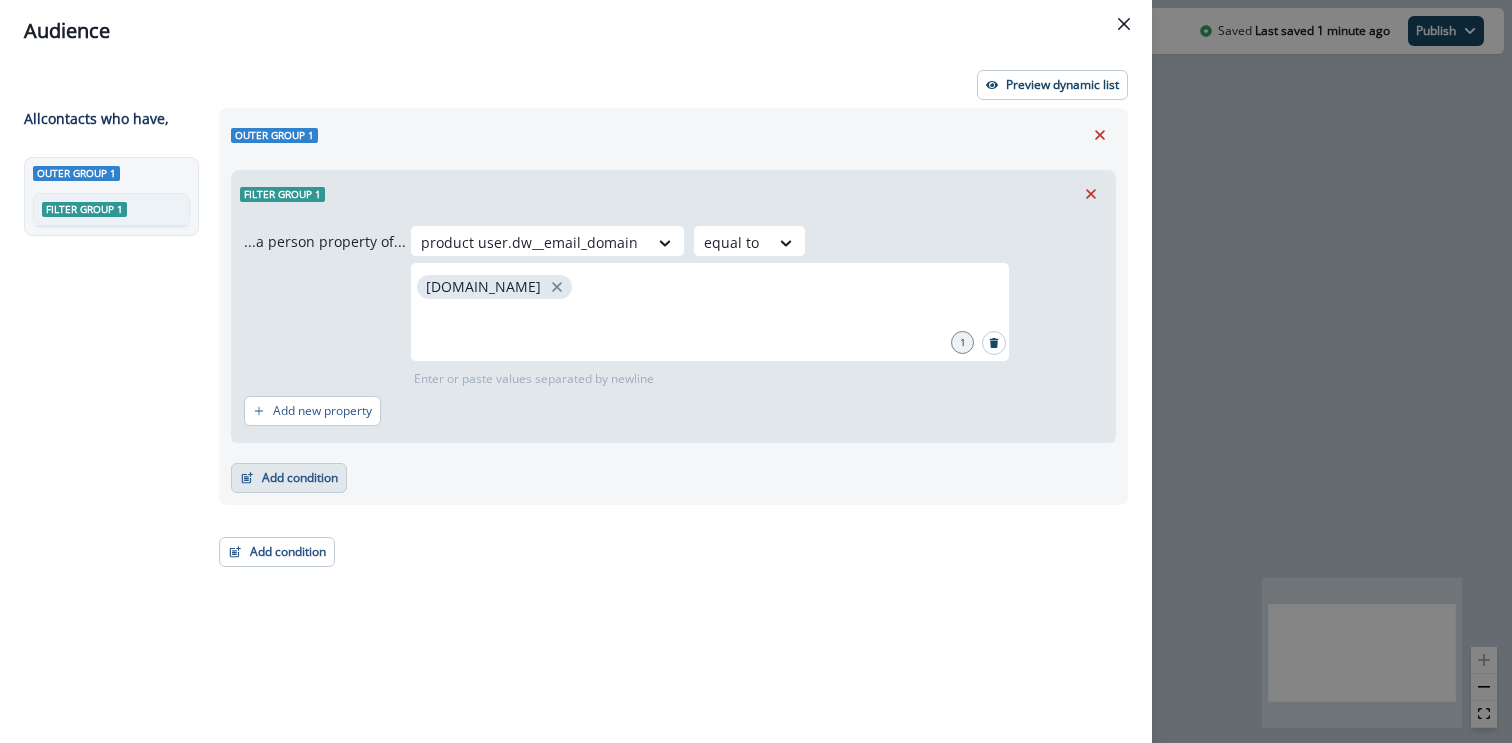 click on "Add condition" at bounding box center [289, 478] 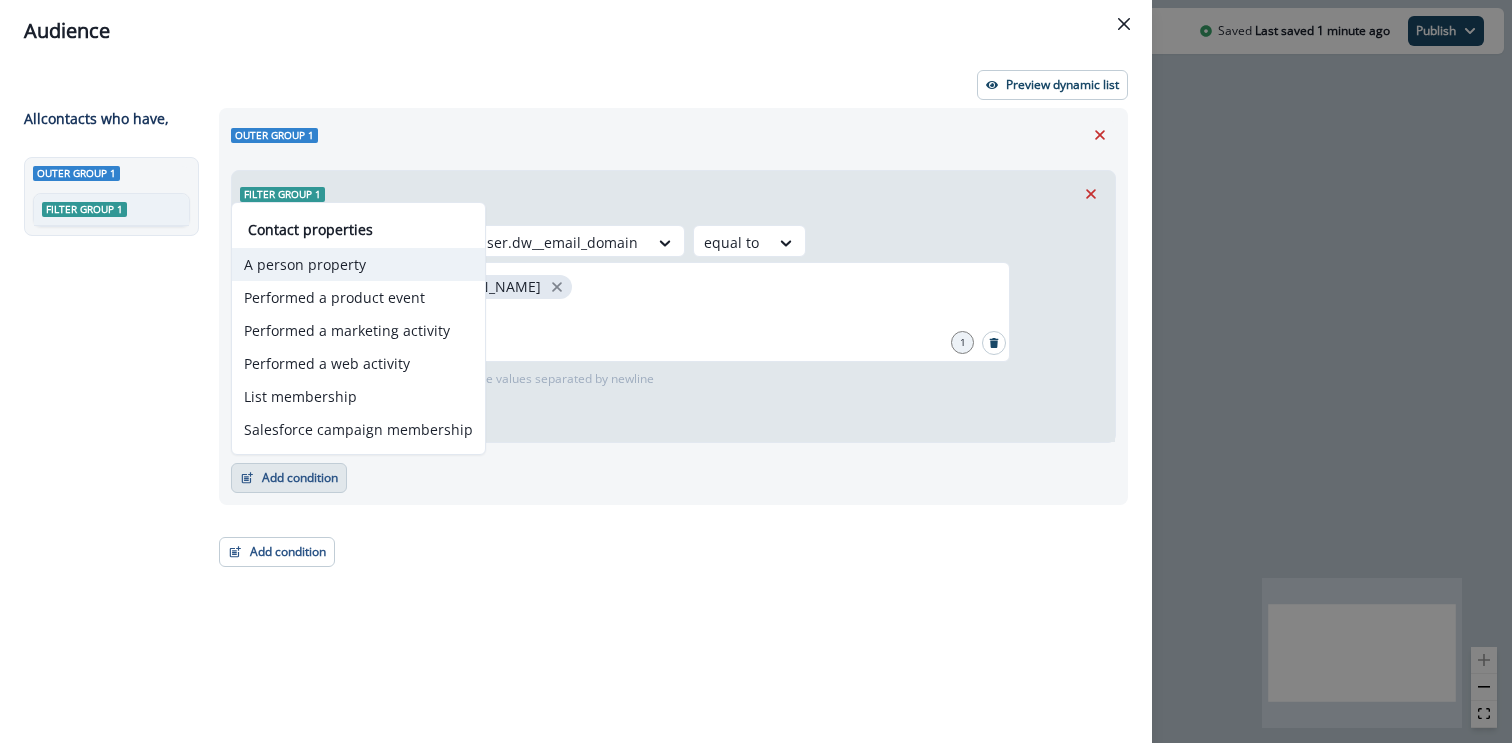 click on "A person property" at bounding box center (358, 264) 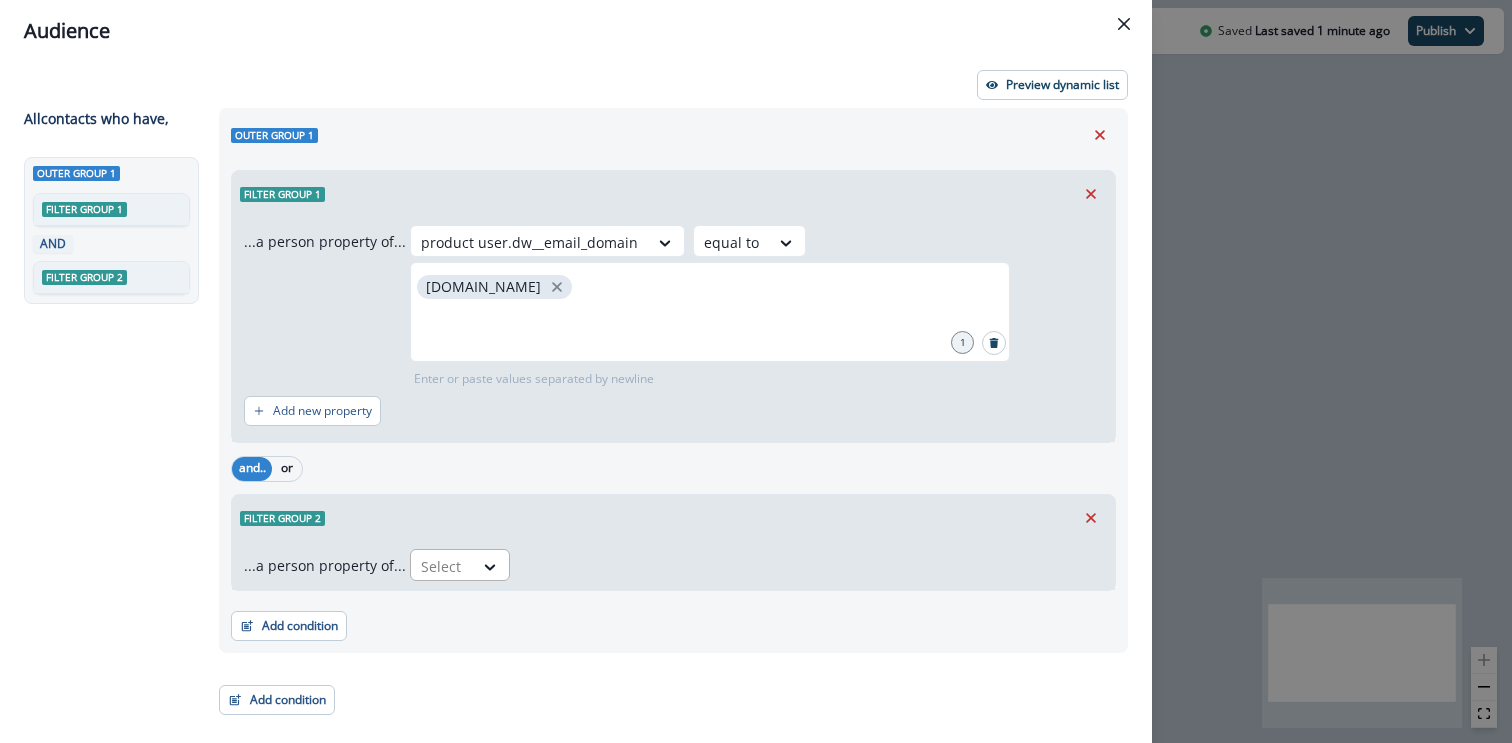 click at bounding box center (442, 566) 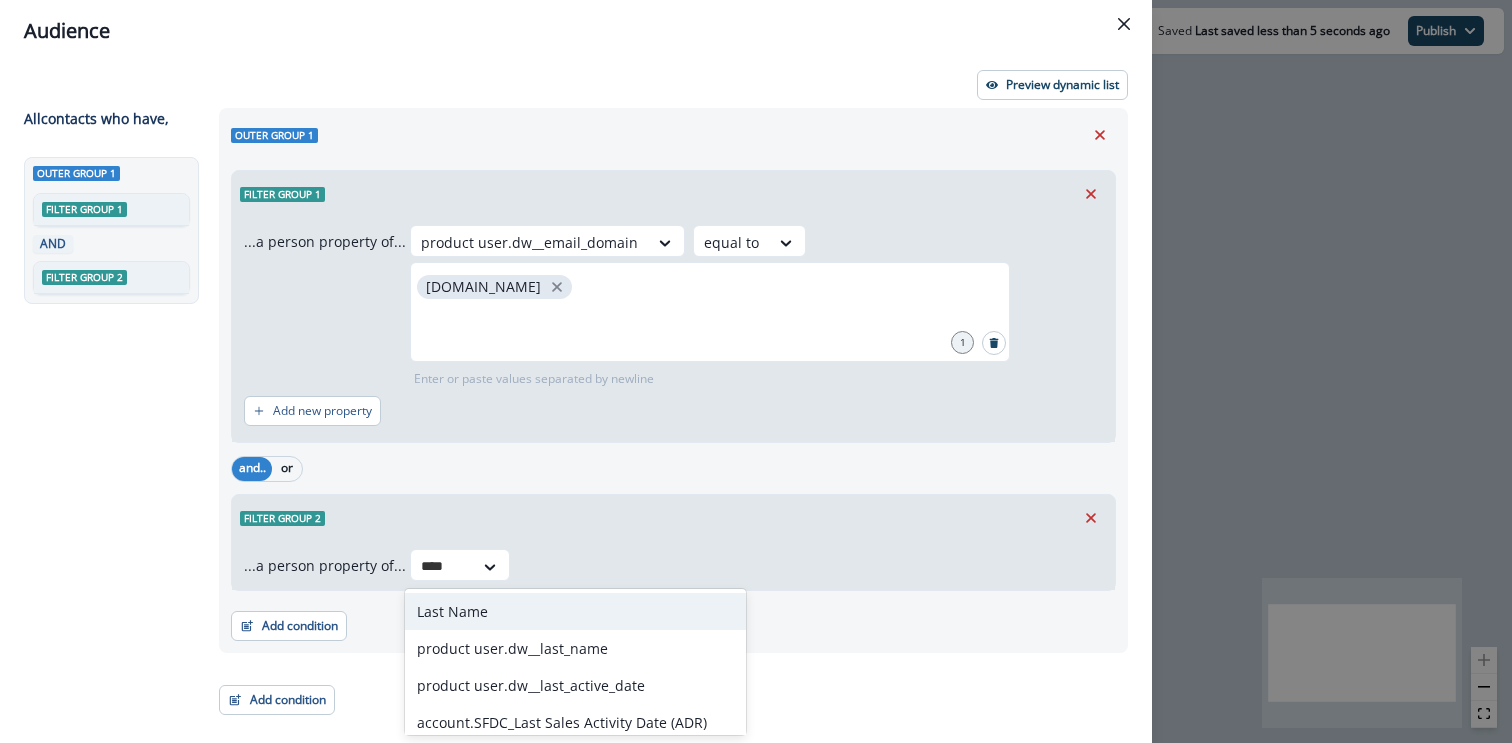 type on "****" 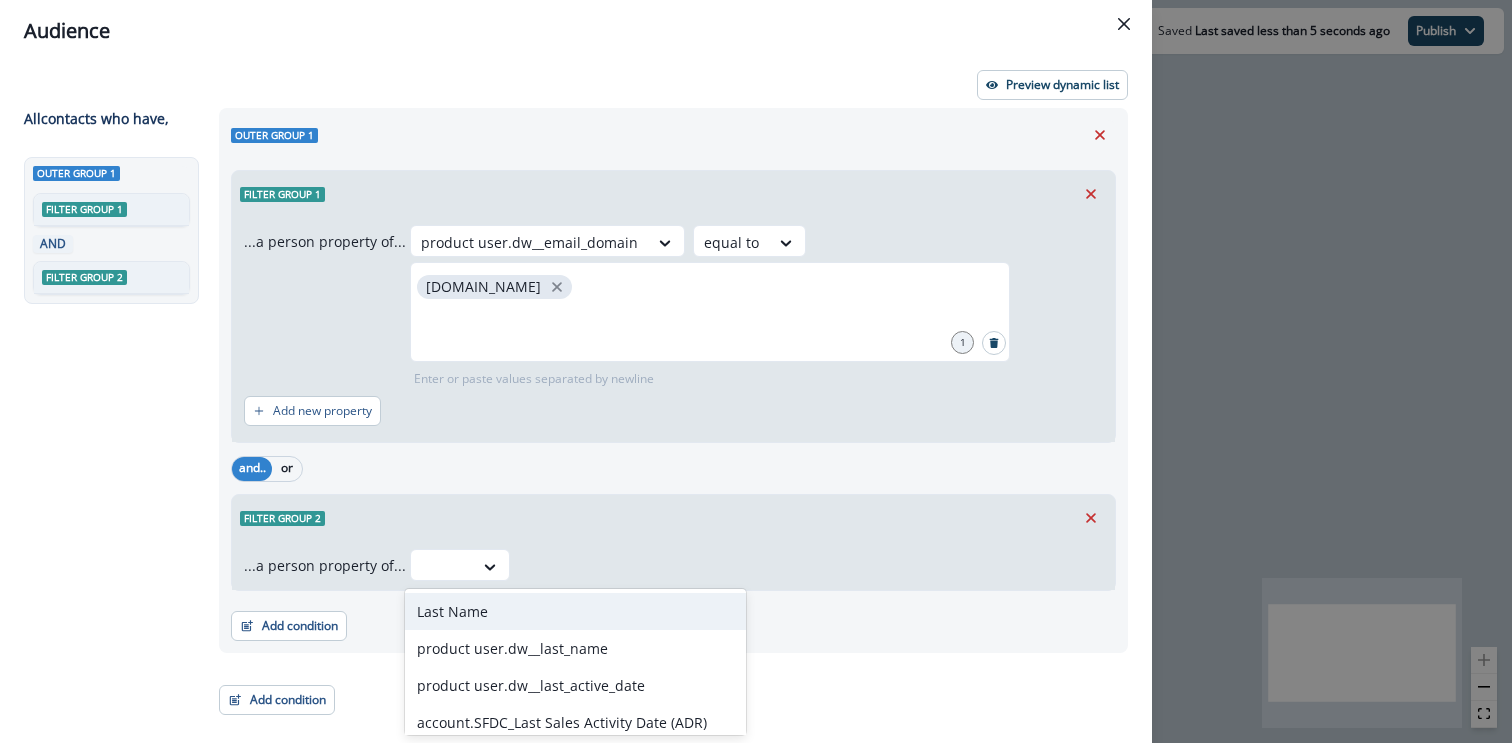 click on "Add condition Contact properties A person property Performed a product event Performed a marketing activity Performed a web activity List membership Salesforce campaign membership" at bounding box center [673, 616] 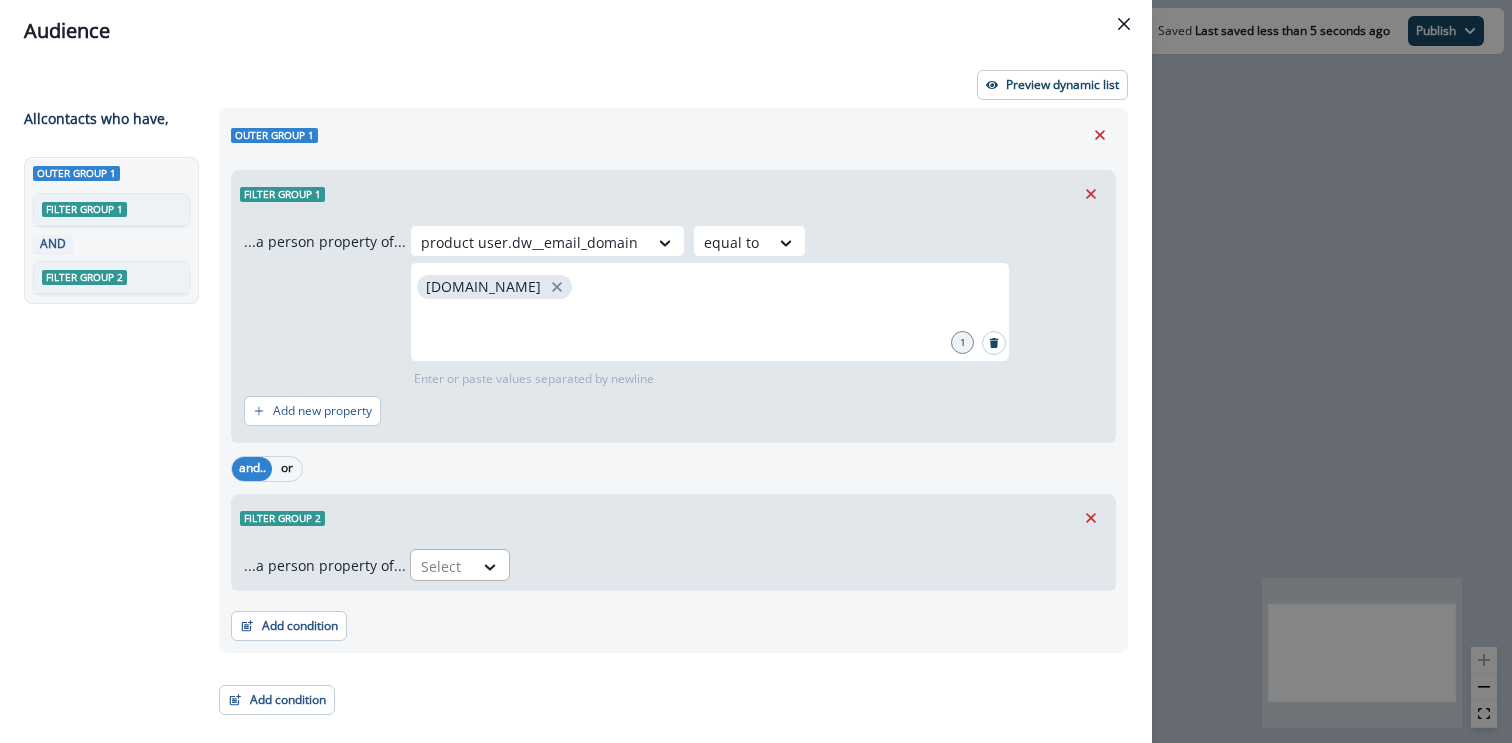 click at bounding box center [491, 566] 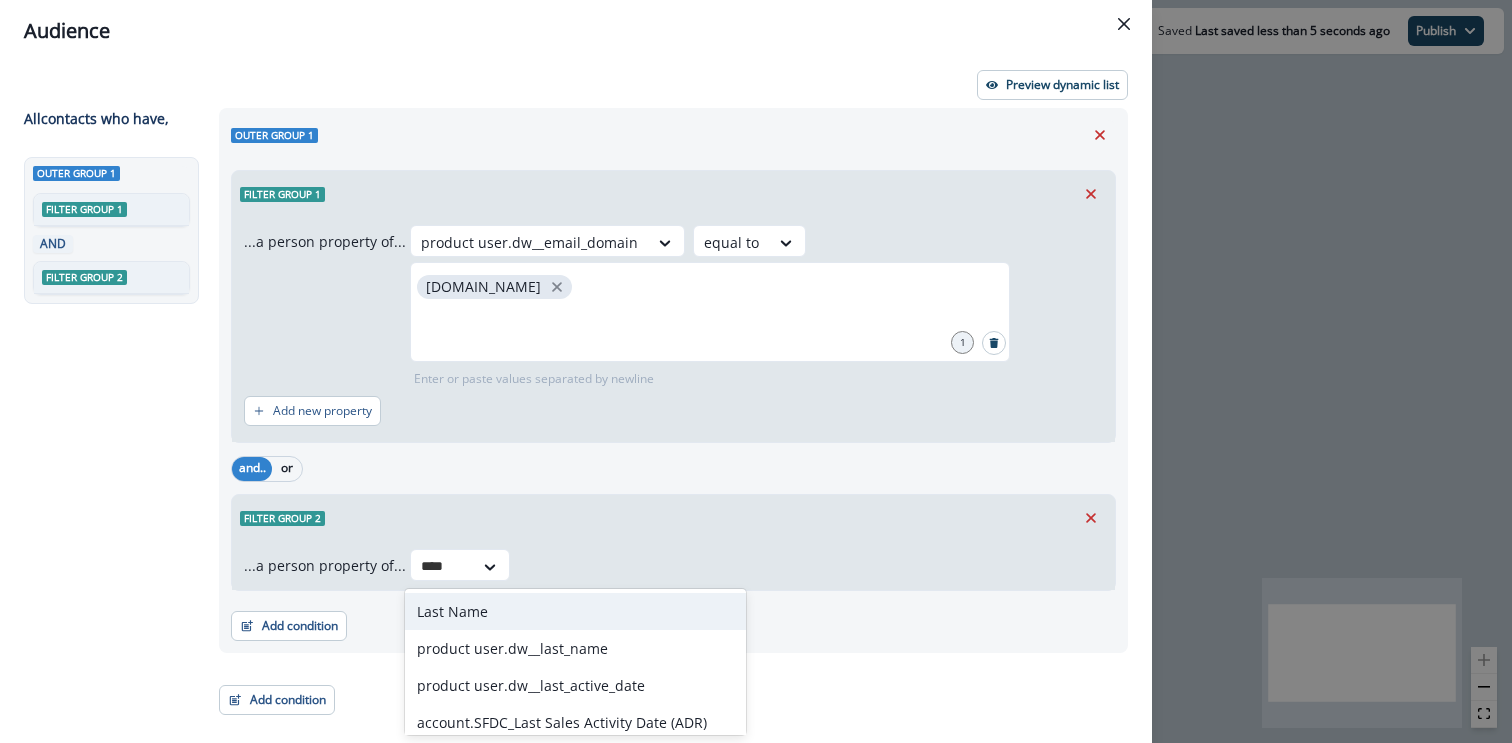 type on "*****" 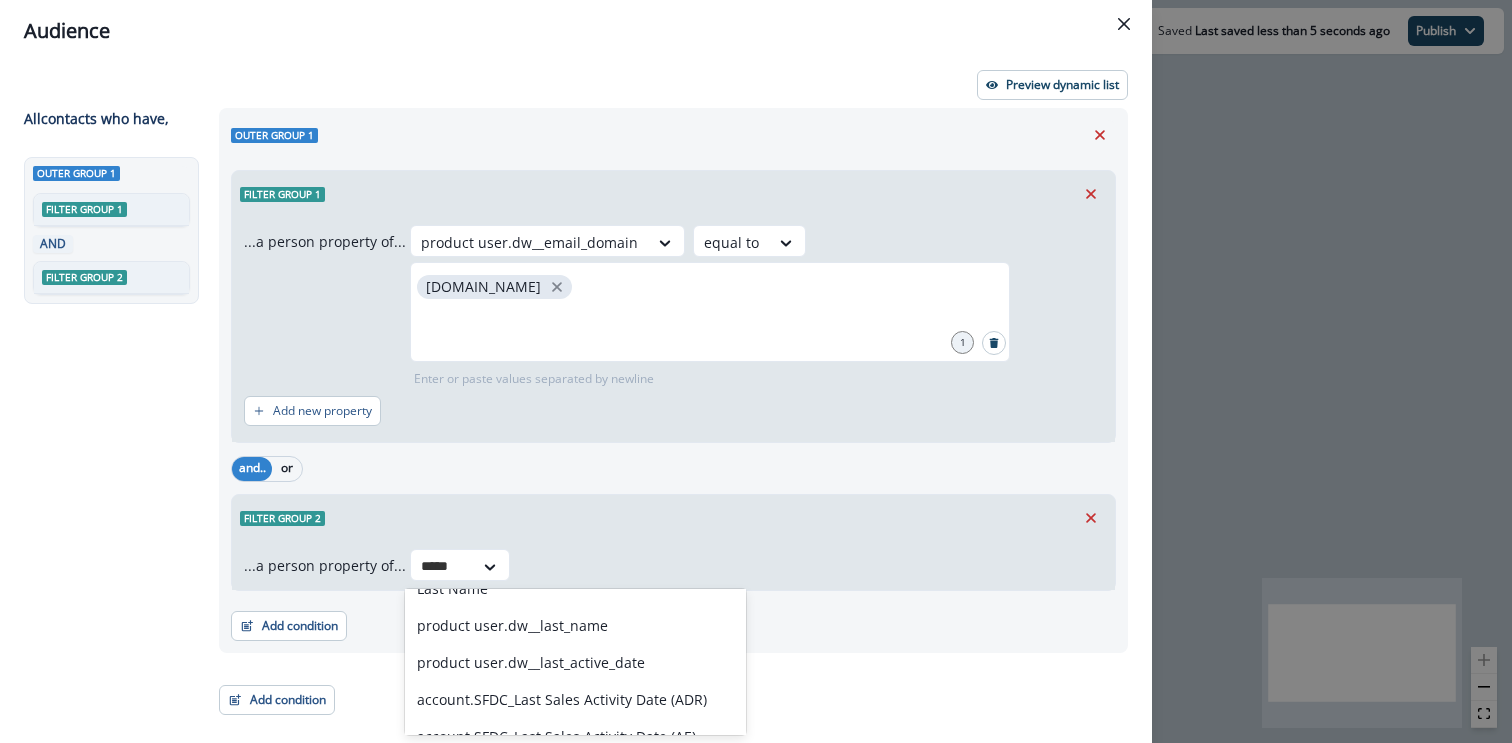 scroll, scrollTop: 0, scrollLeft: 0, axis: both 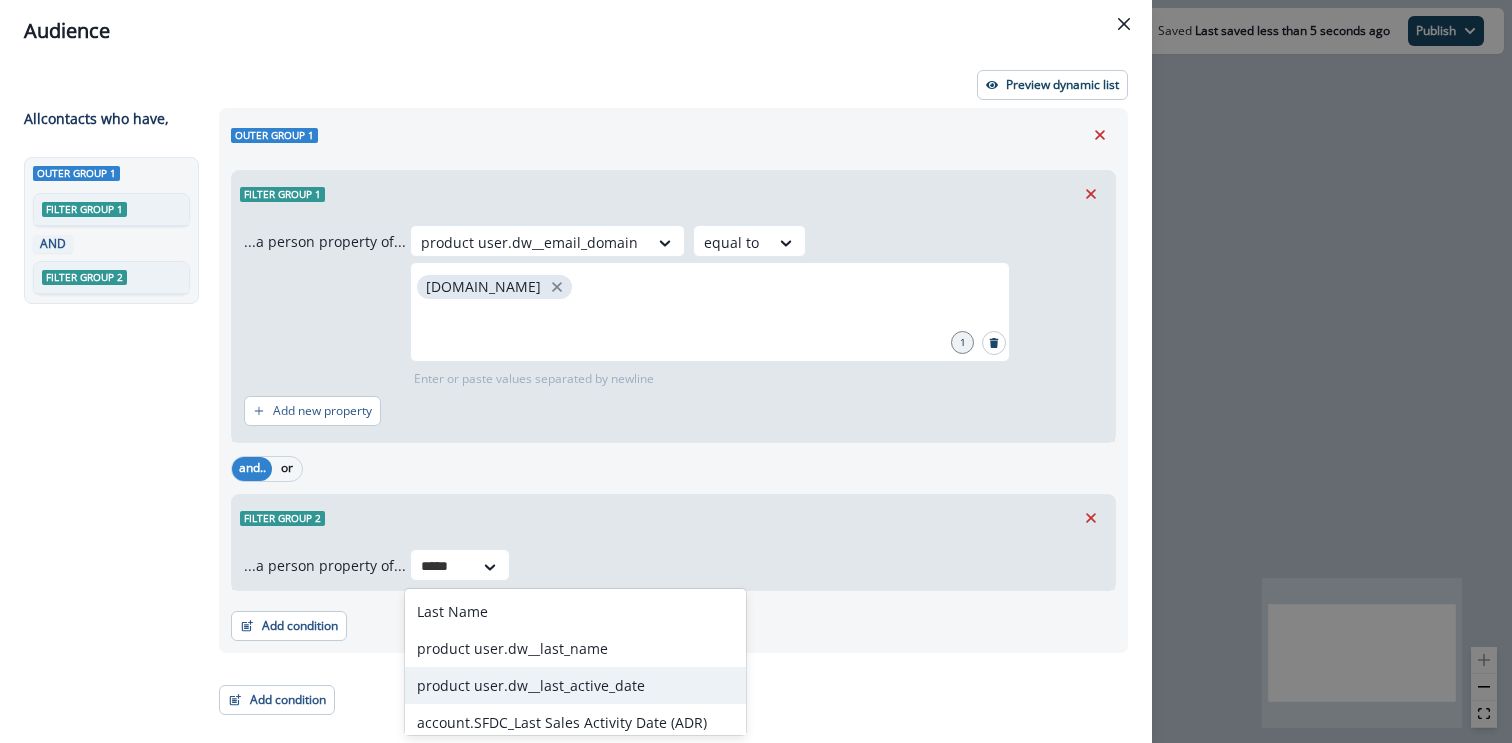 click on "product user.dw__last_active_date" at bounding box center [575, 685] 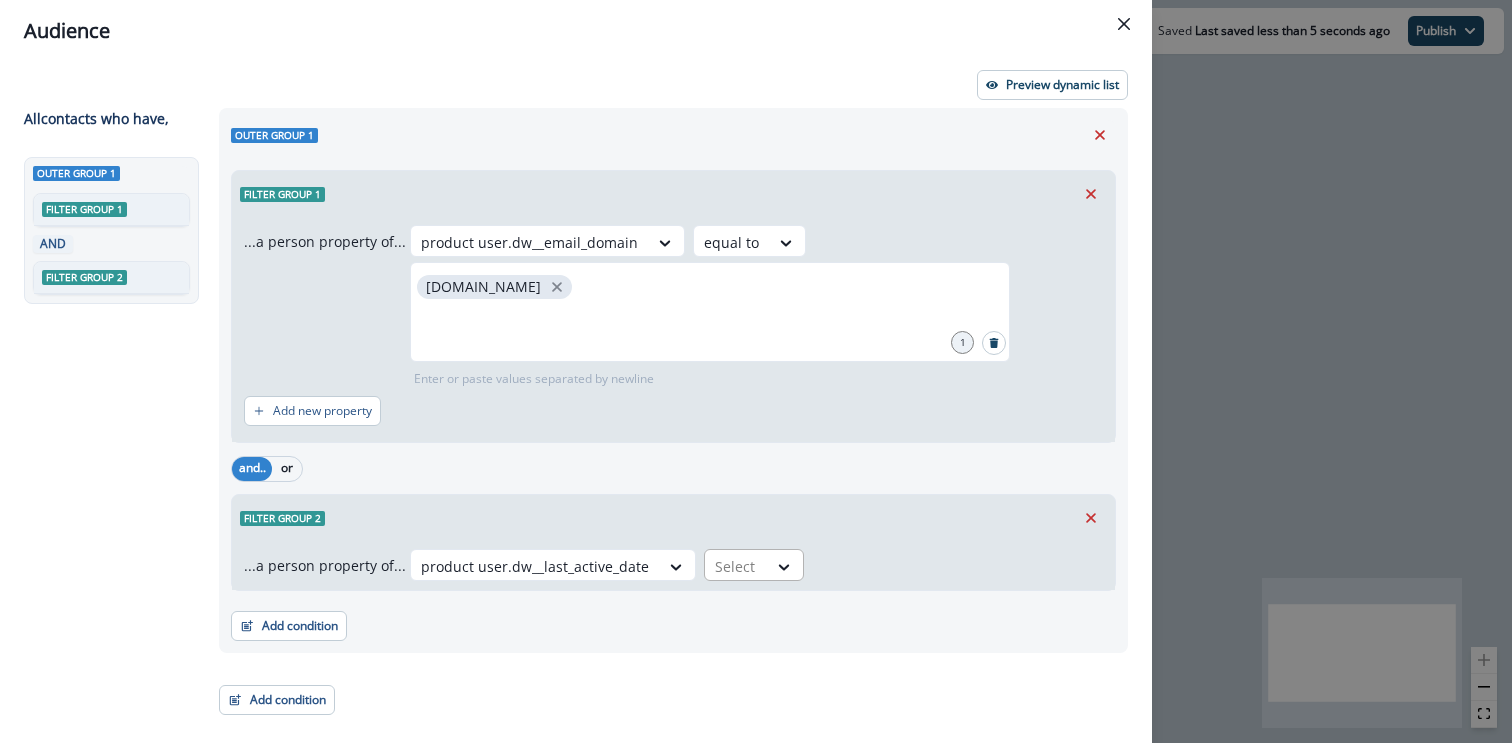 click at bounding box center (736, 566) 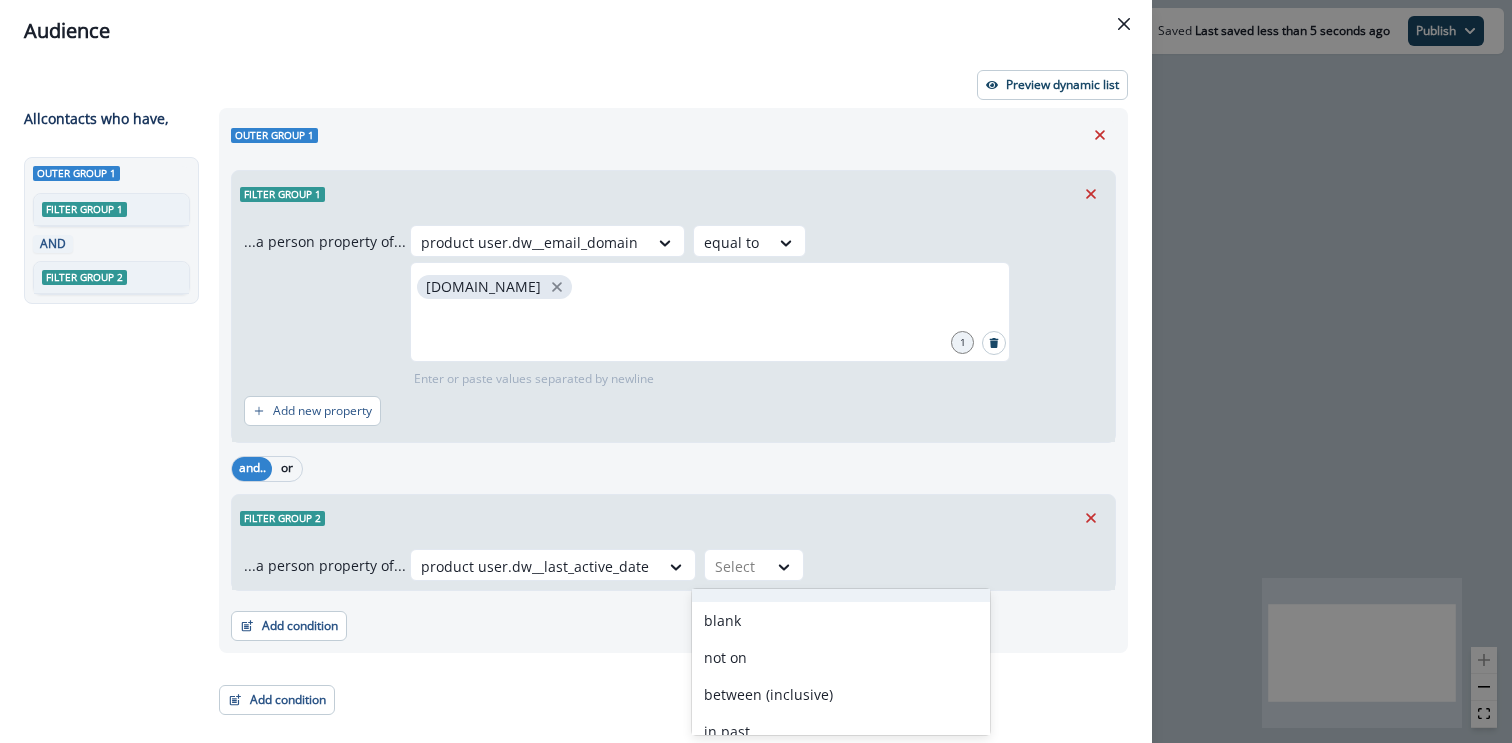 scroll, scrollTop: 86, scrollLeft: 0, axis: vertical 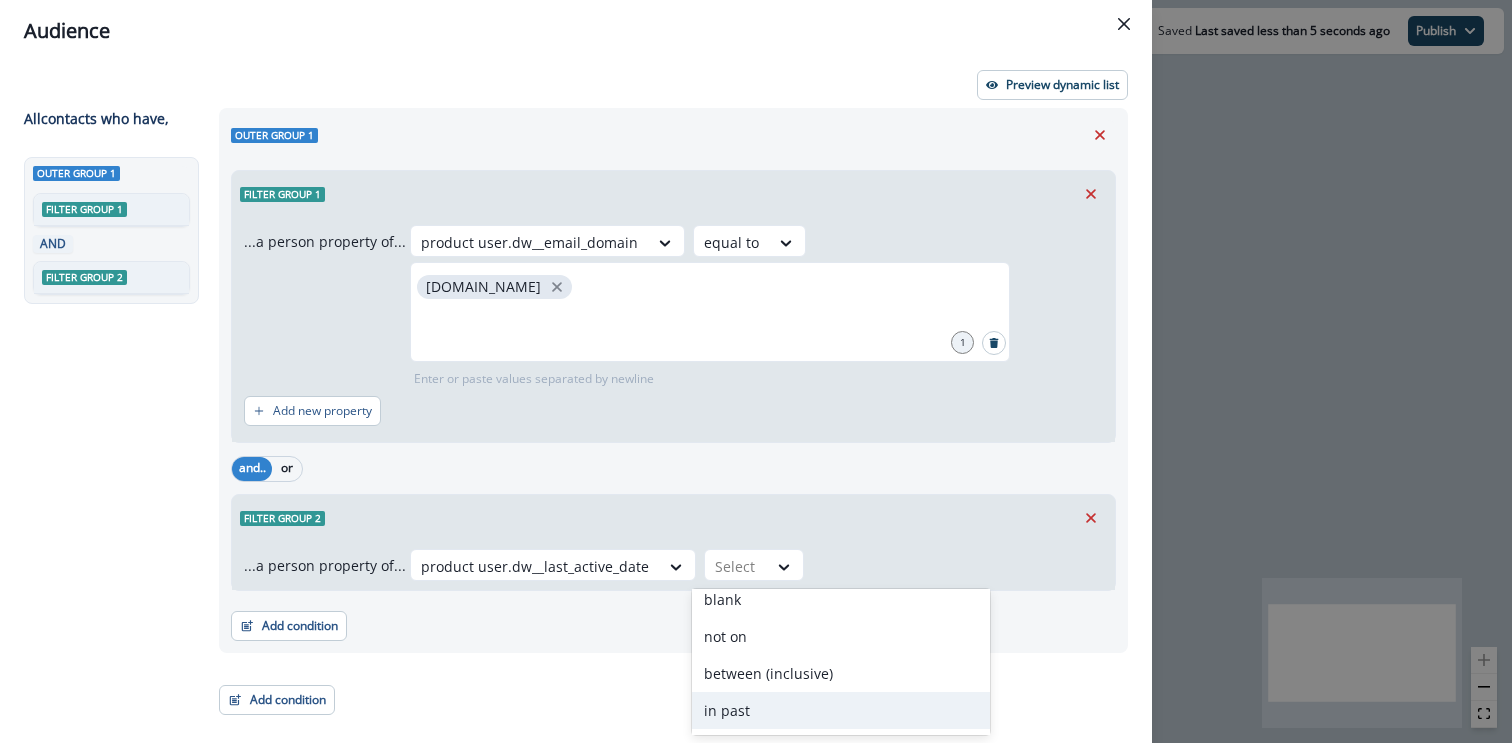 click on "in past" at bounding box center (841, 710) 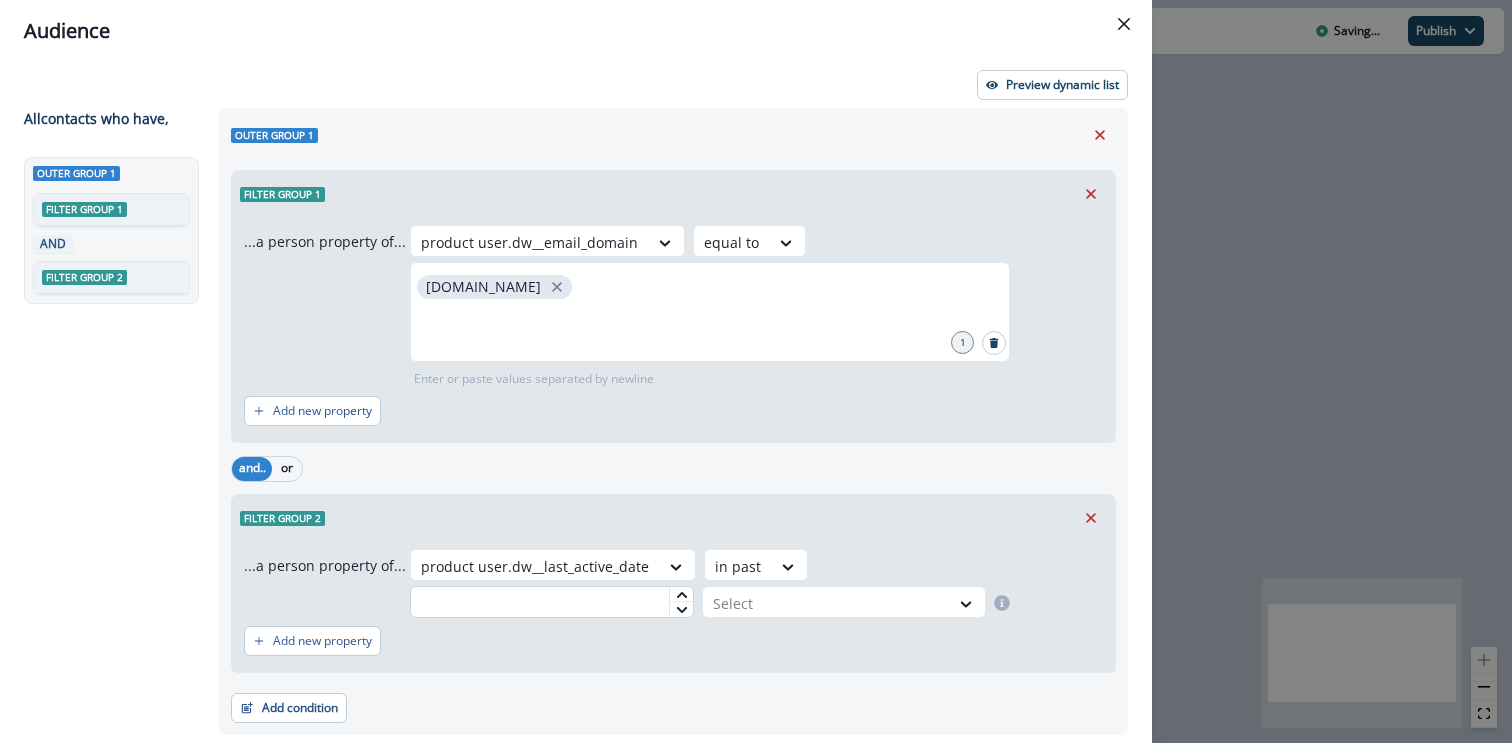 click at bounding box center (552, 602) 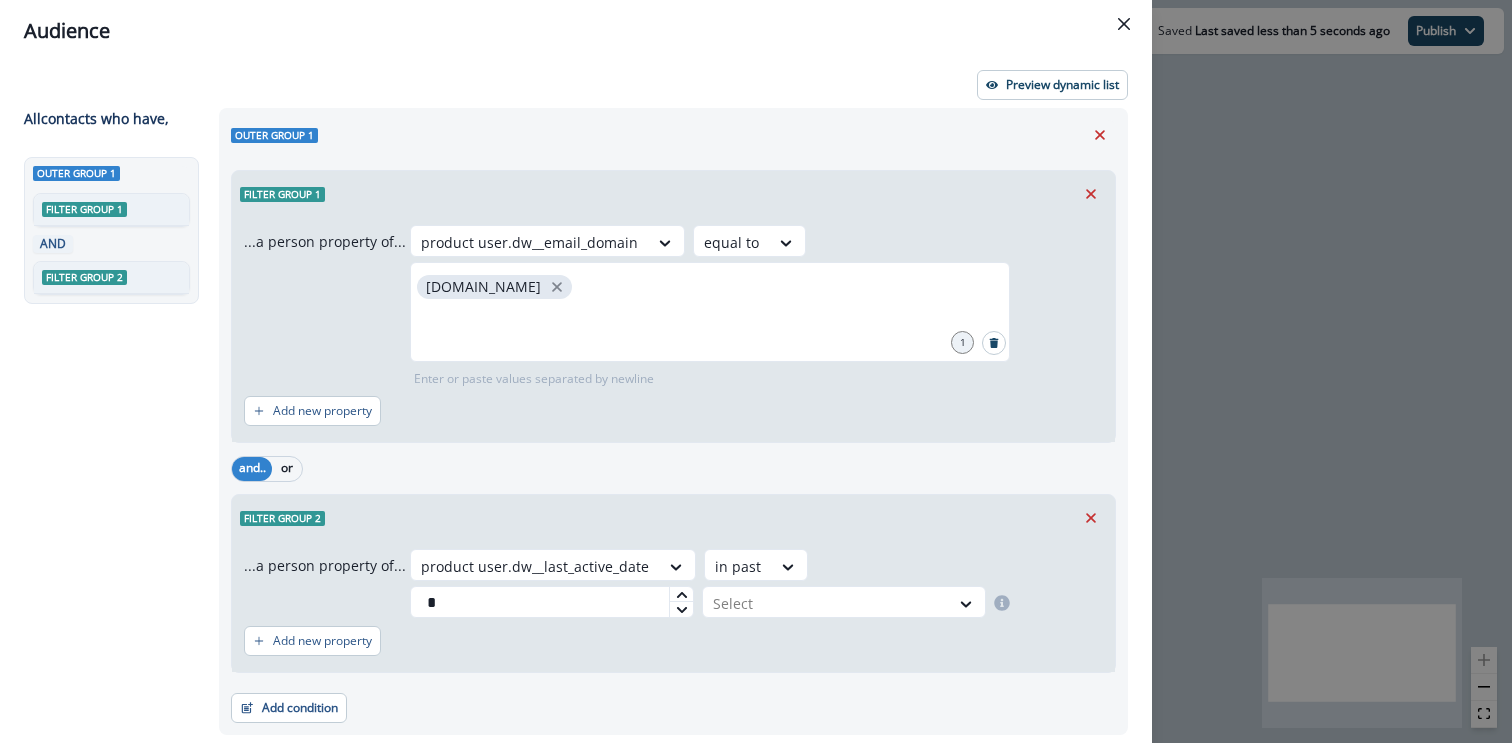 type on "*" 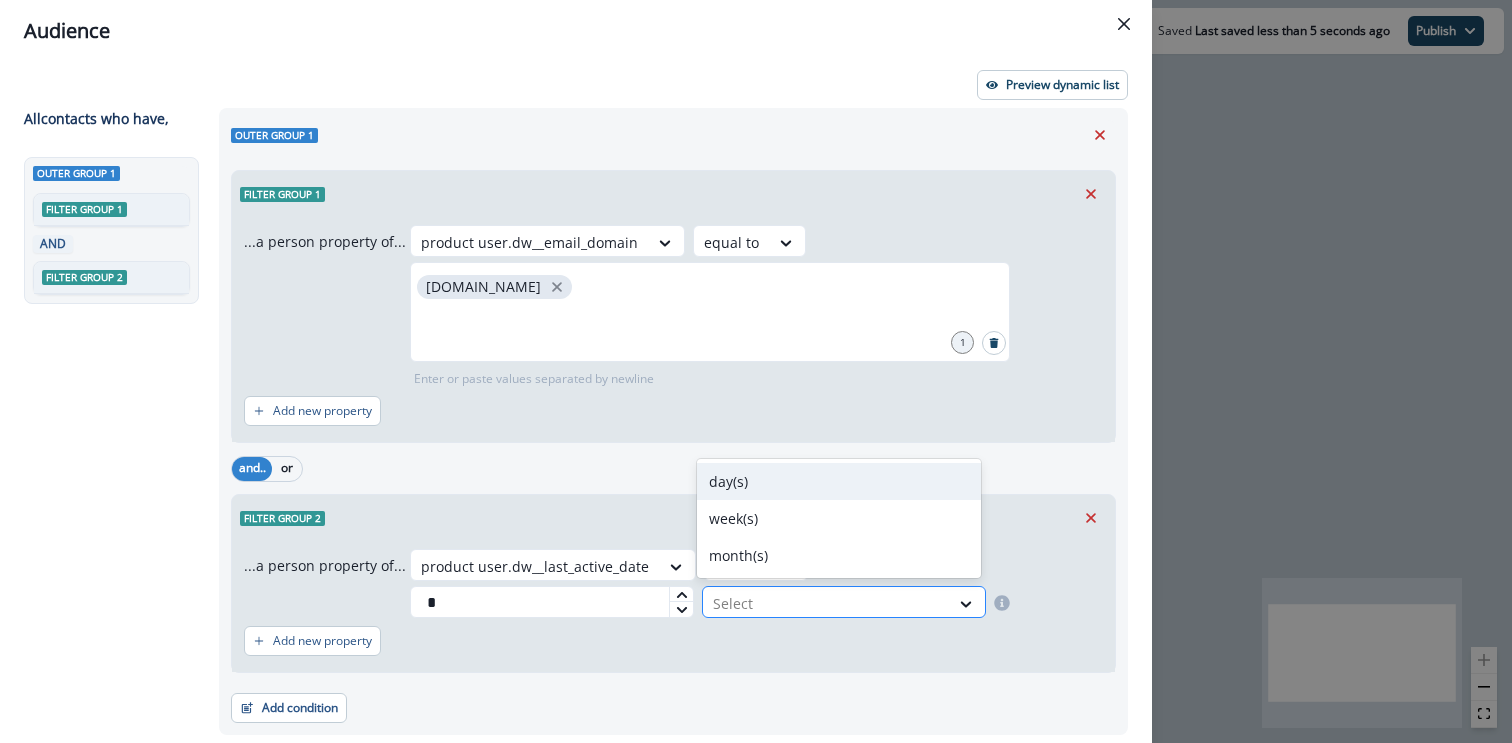 click at bounding box center [826, 603] 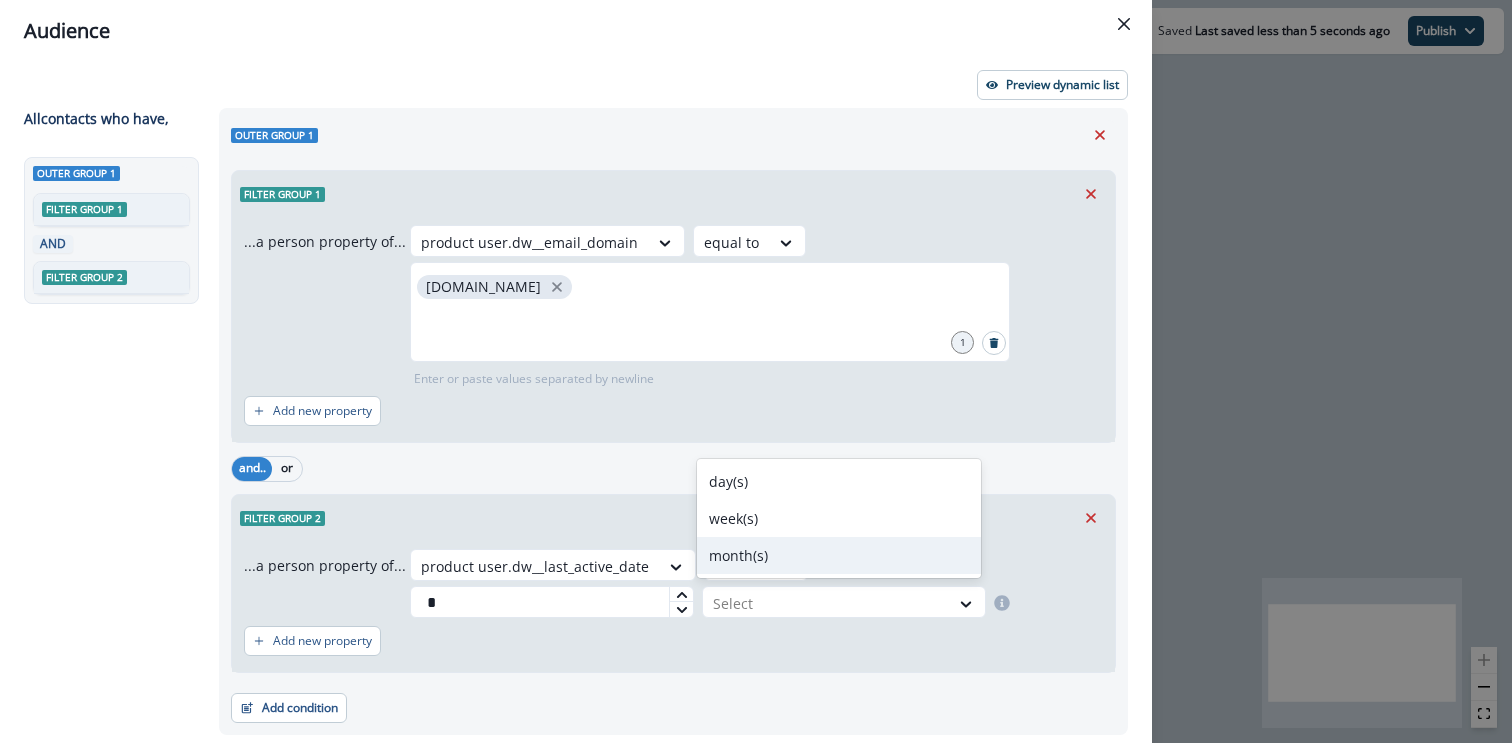 click on "month(s)" at bounding box center [839, 555] 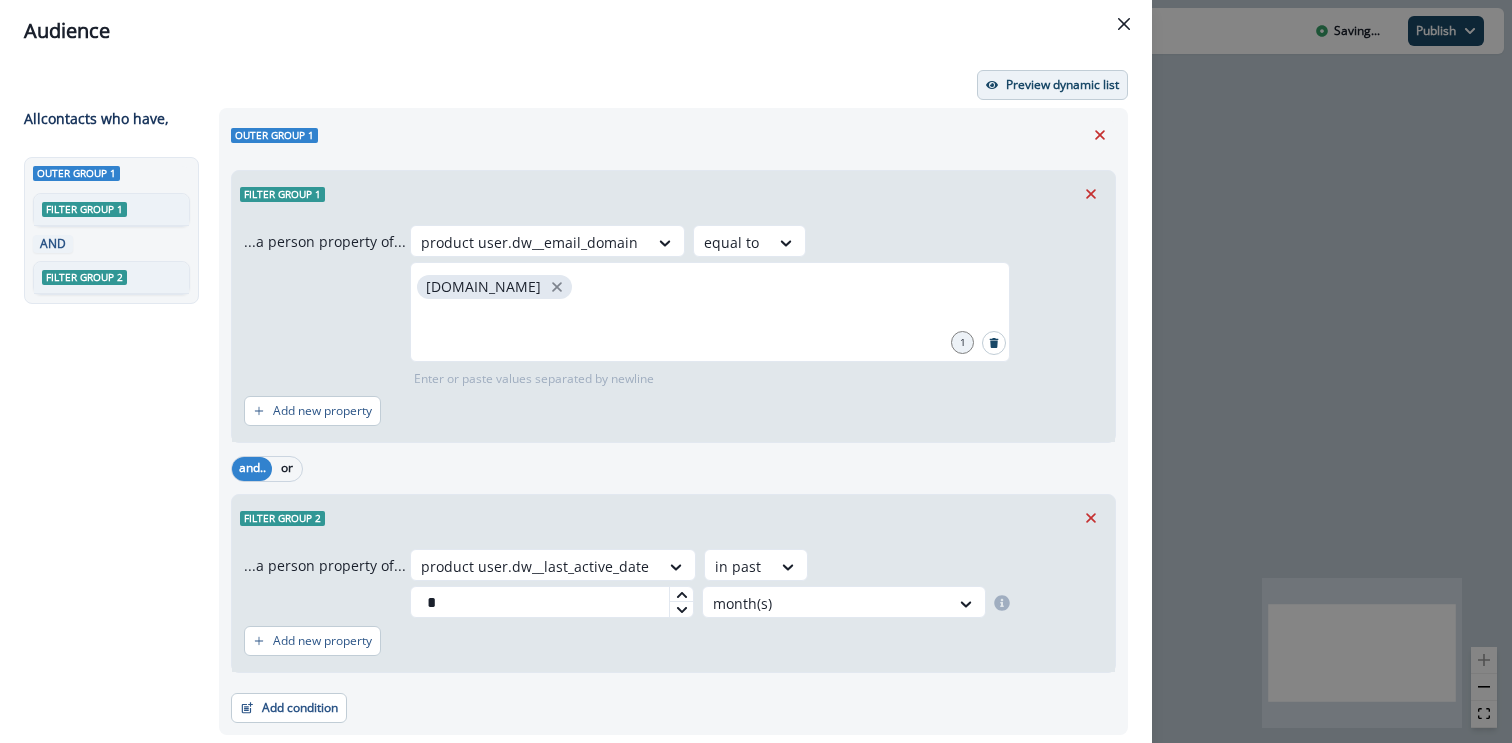 click on "Preview dynamic list" at bounding box center [1062, 85] 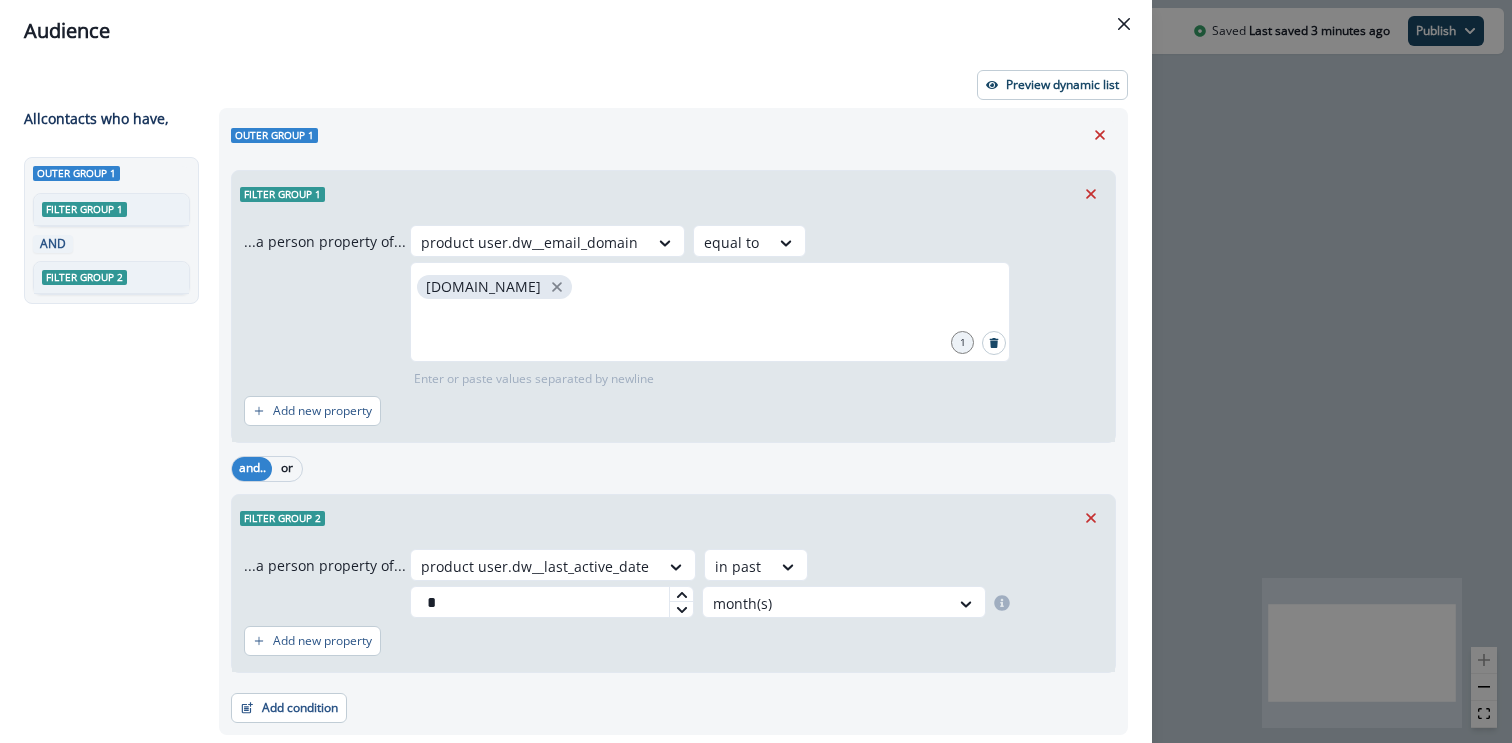 click on "Audience Preview dynamic list All  contact s who have, Outer group 1 Filter group 1 AND Filter group 2 Outer group 1 Filter group 1 ...a person property of... product user.dw__email_domain equal to salesforce.com 1 Enter or paste values separated by newline Add new property and.. or Filter group 2 ...a person property of... product user.dw__last_active_date in past * month(s) Add new property Add condition Contact properties A person property Performed a product event Performed a marketing activity Performed a web activity List membership Salesforce campaign membership Add condition Contact properties A person property Performed a product event Performed a marketing activity Performed a web activity List membership Salesforce campaign membership Grouped properties Account members" at bounding box center (756, 371) 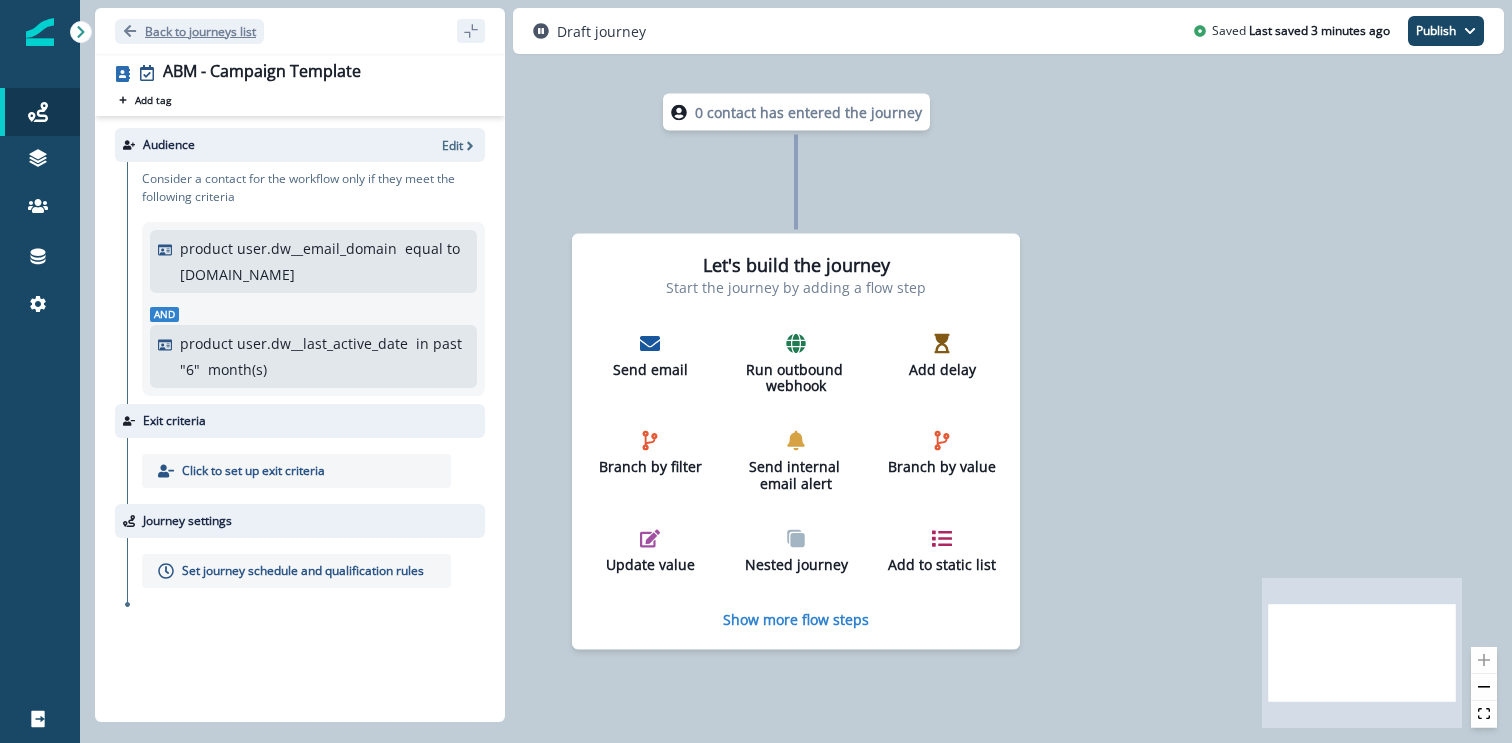click on "Back to journeys list" at bounding box center [189, 31] 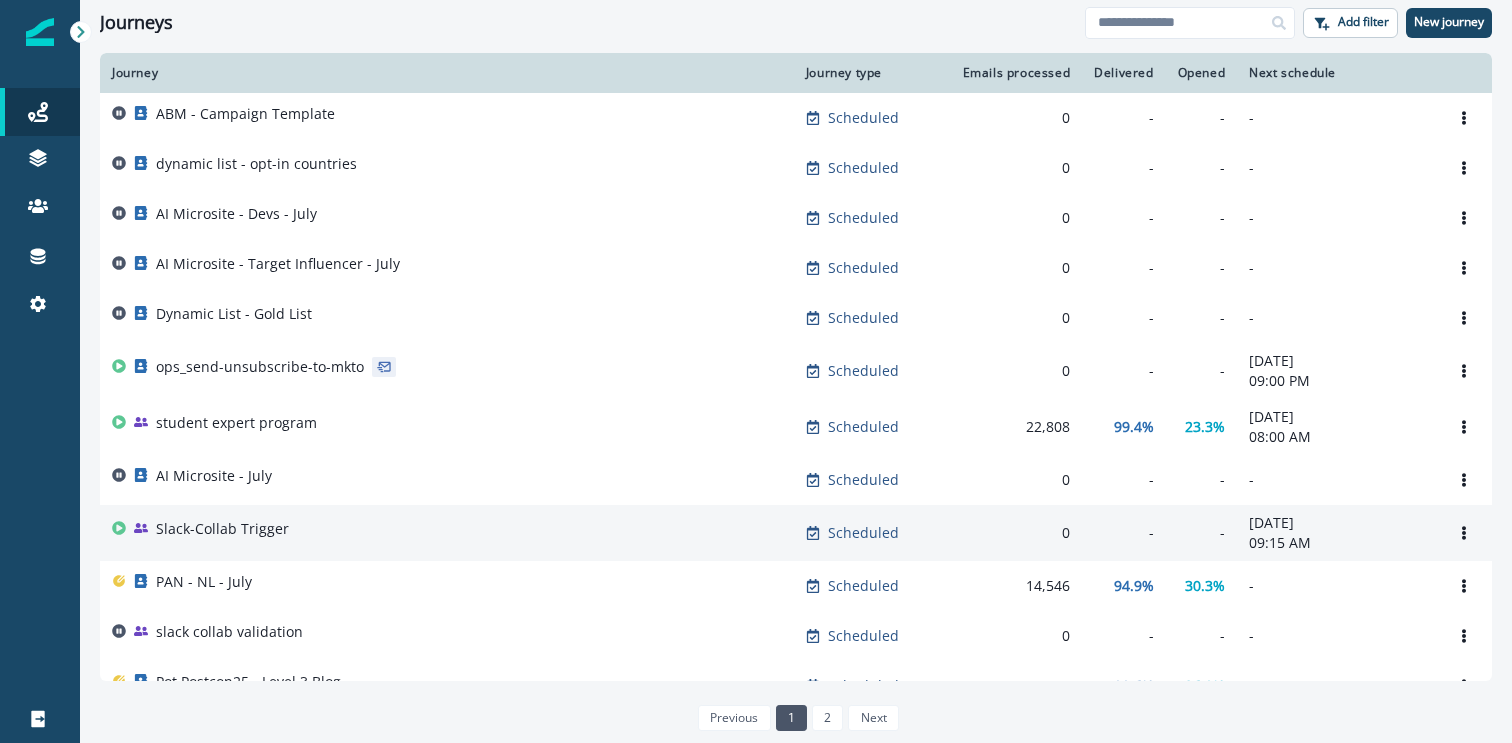 click on "Slack-Collab Trigger" at bounding box center (222, 529) 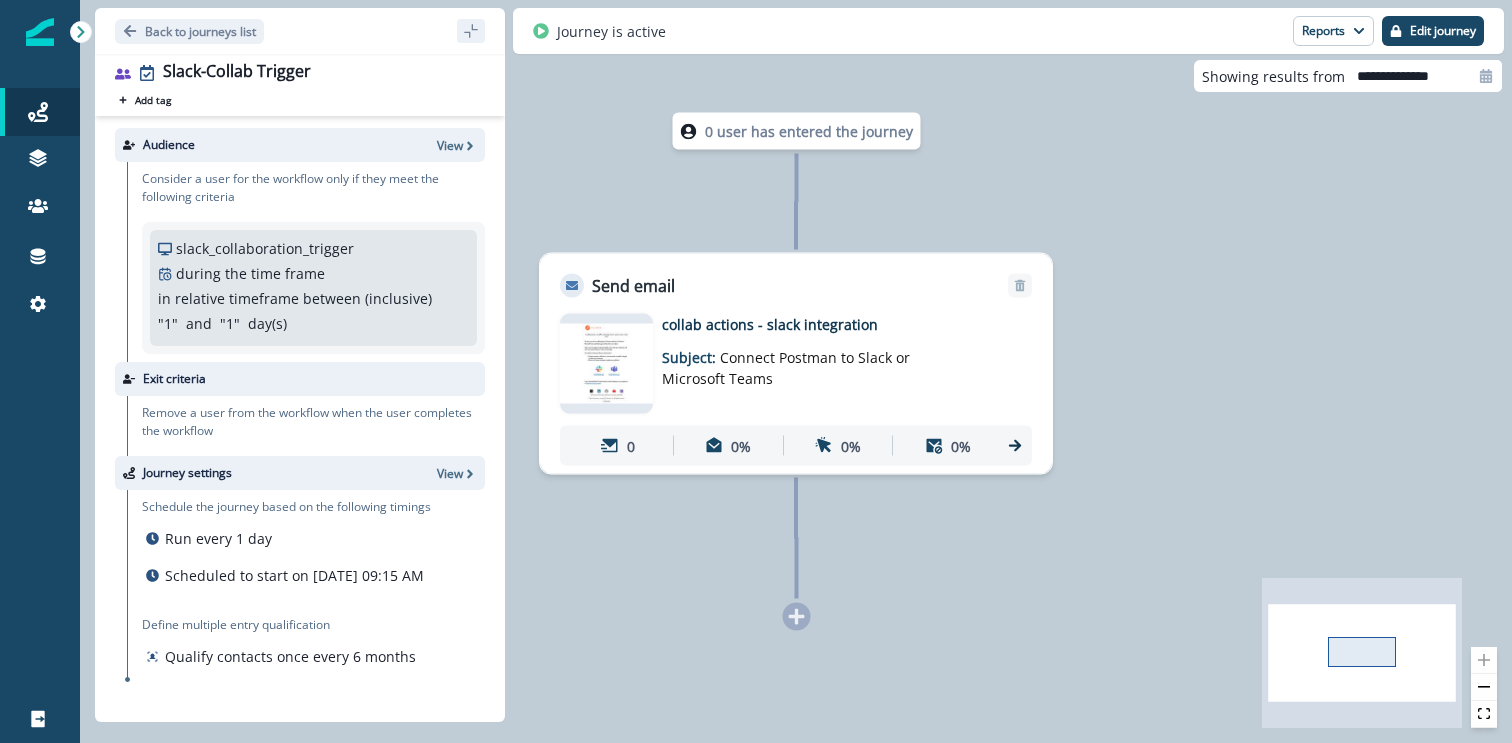 click on "Back to journeys list" at bounding box center [300, 31] 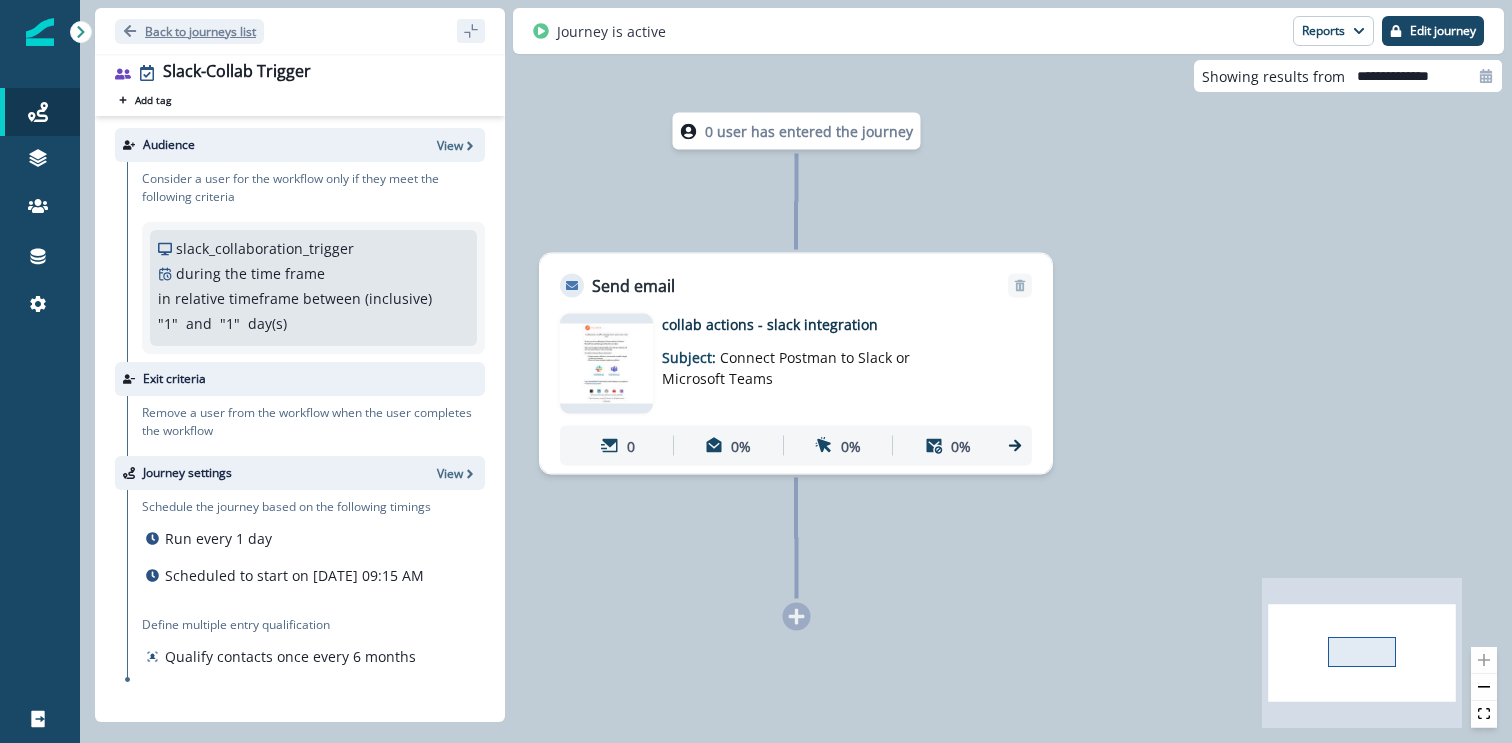click on "Back to journeys list" at bounding box center [200, 31] 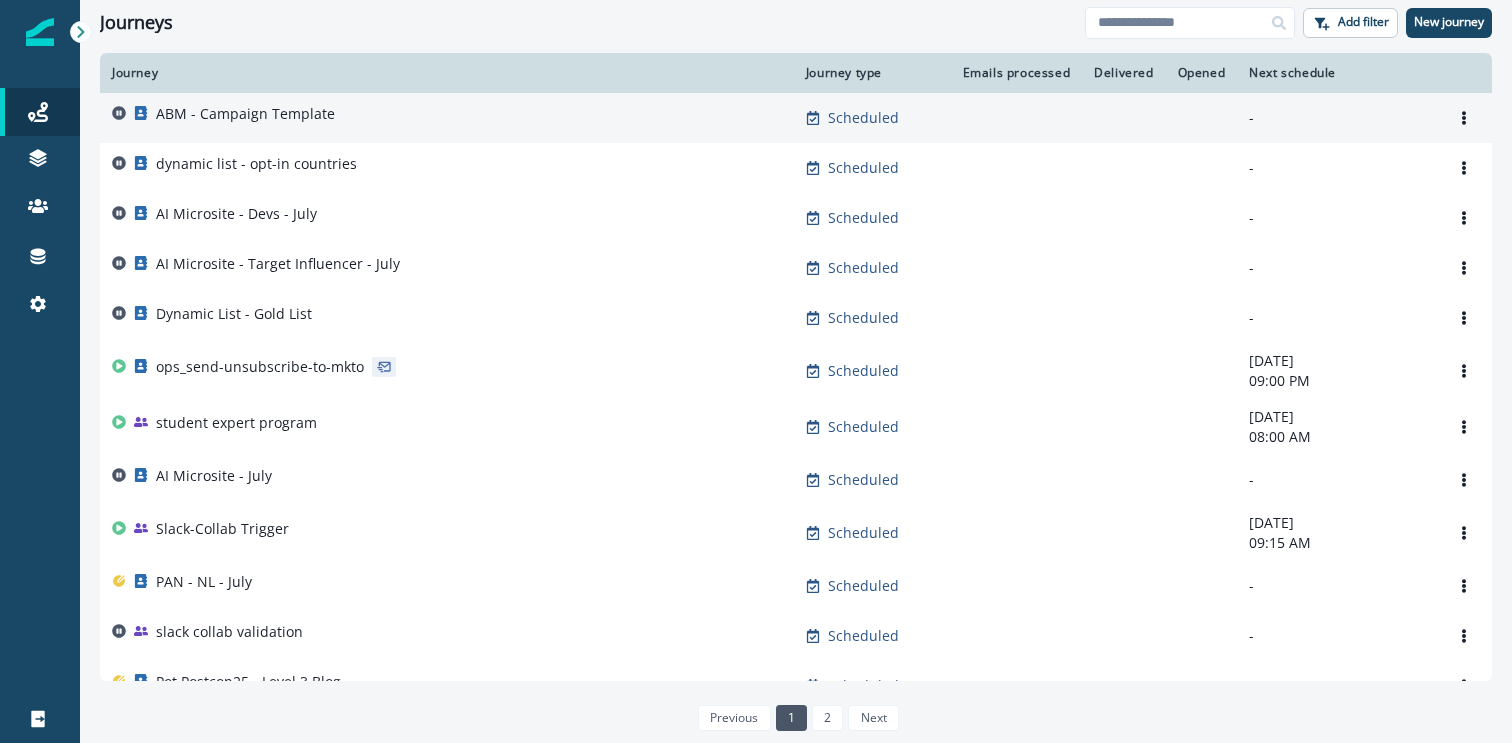 click on "ABM - Campaign Template" at bounding box center (447, 118) 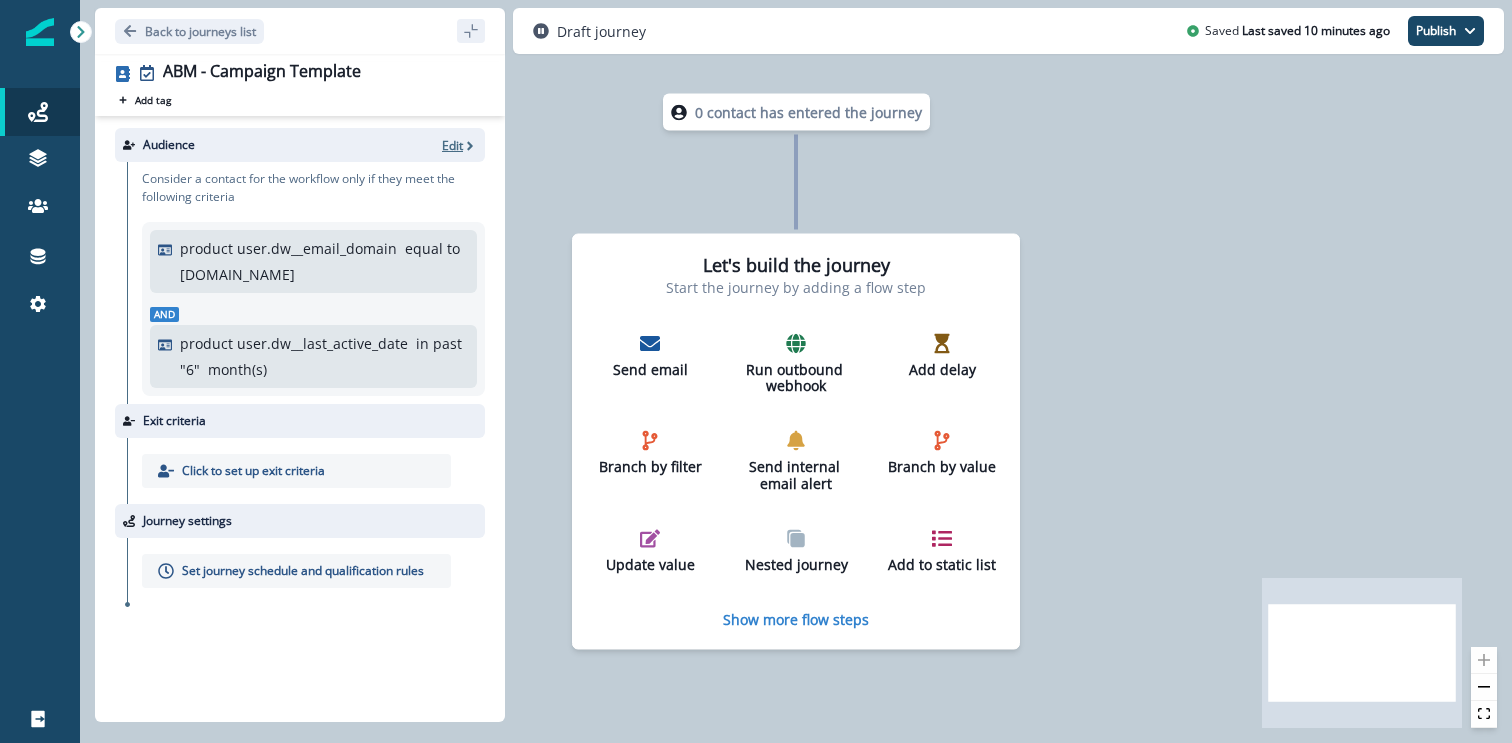 click on "Edit" at bounding box center (452, 145) 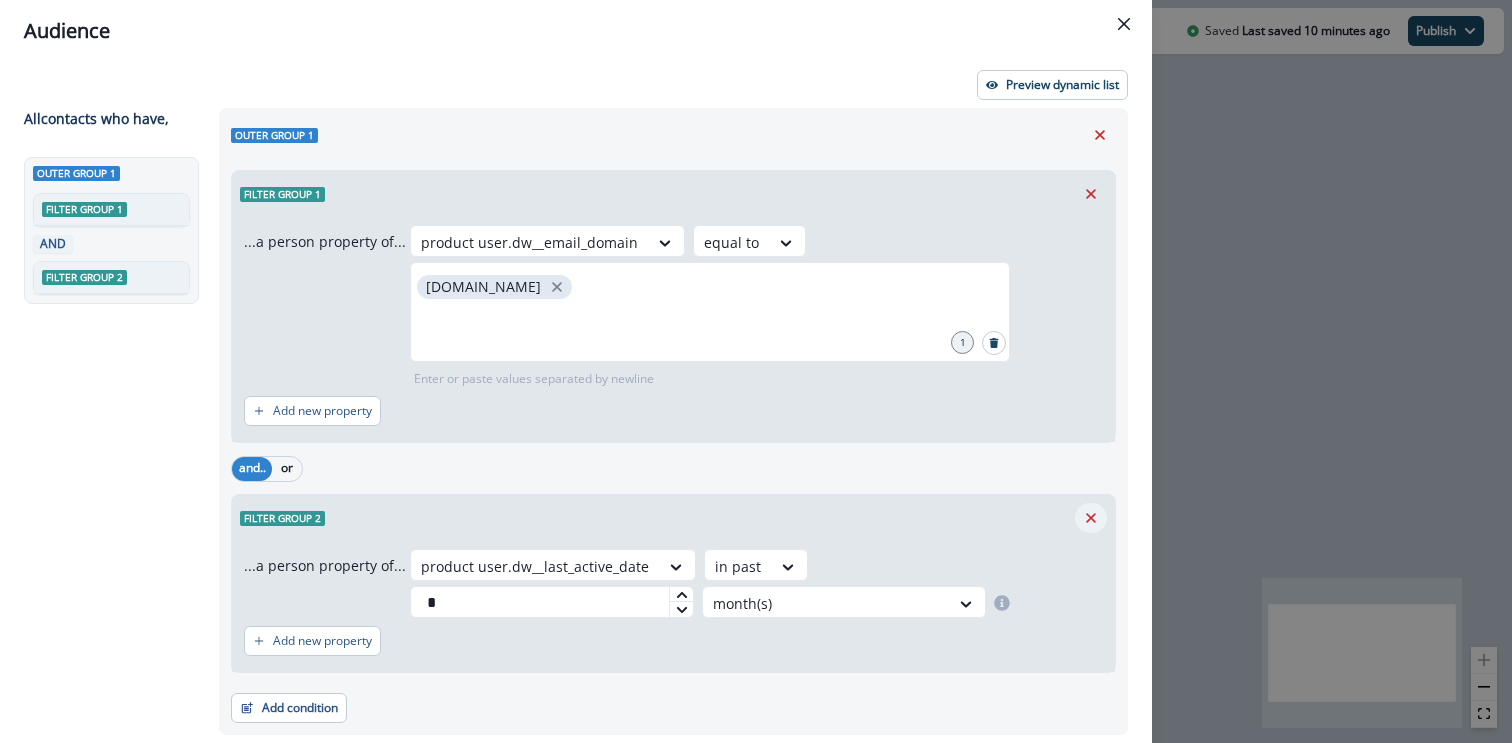 scroll, scrollTop: 62, scrollLeft: 0, axis: vertical 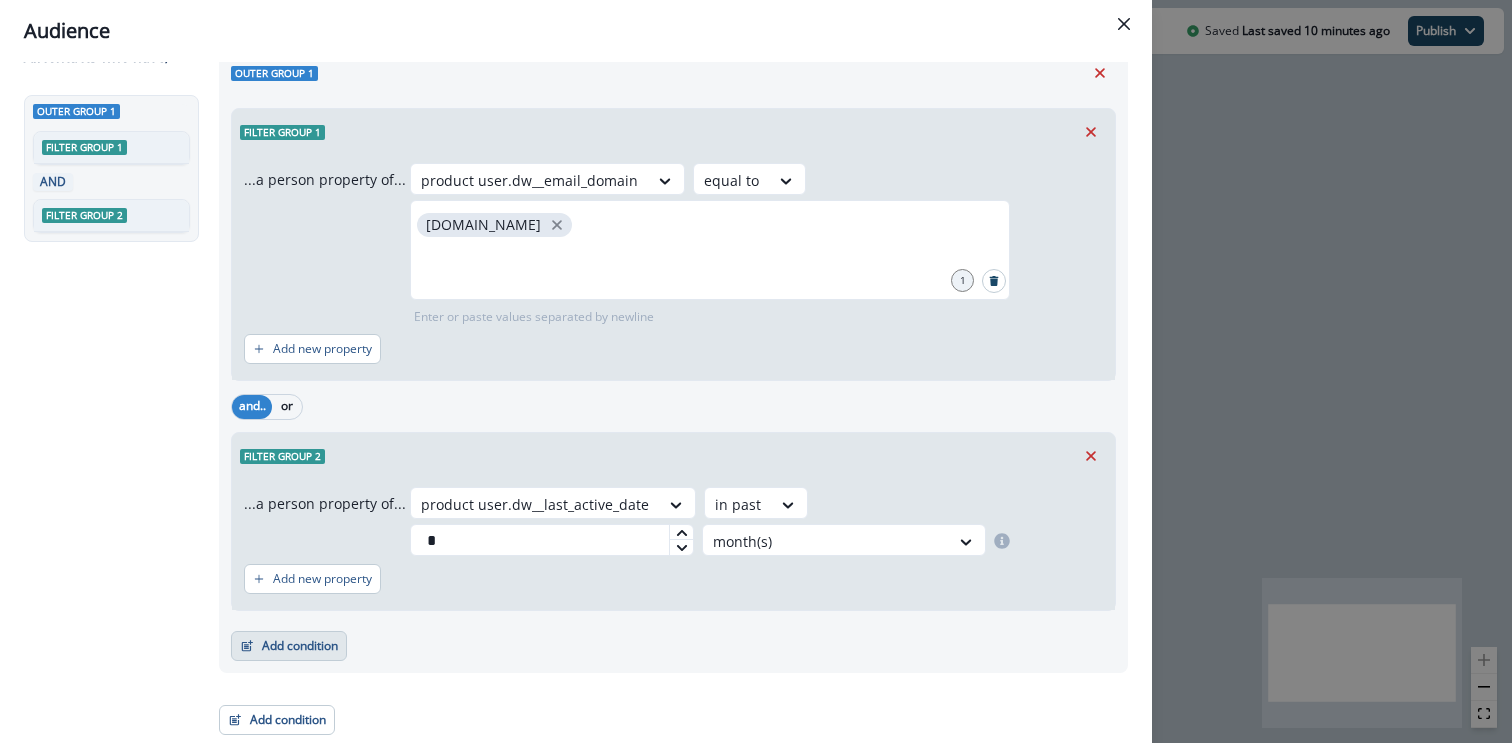 click on "Add condition" at bounding box center [289, 646] 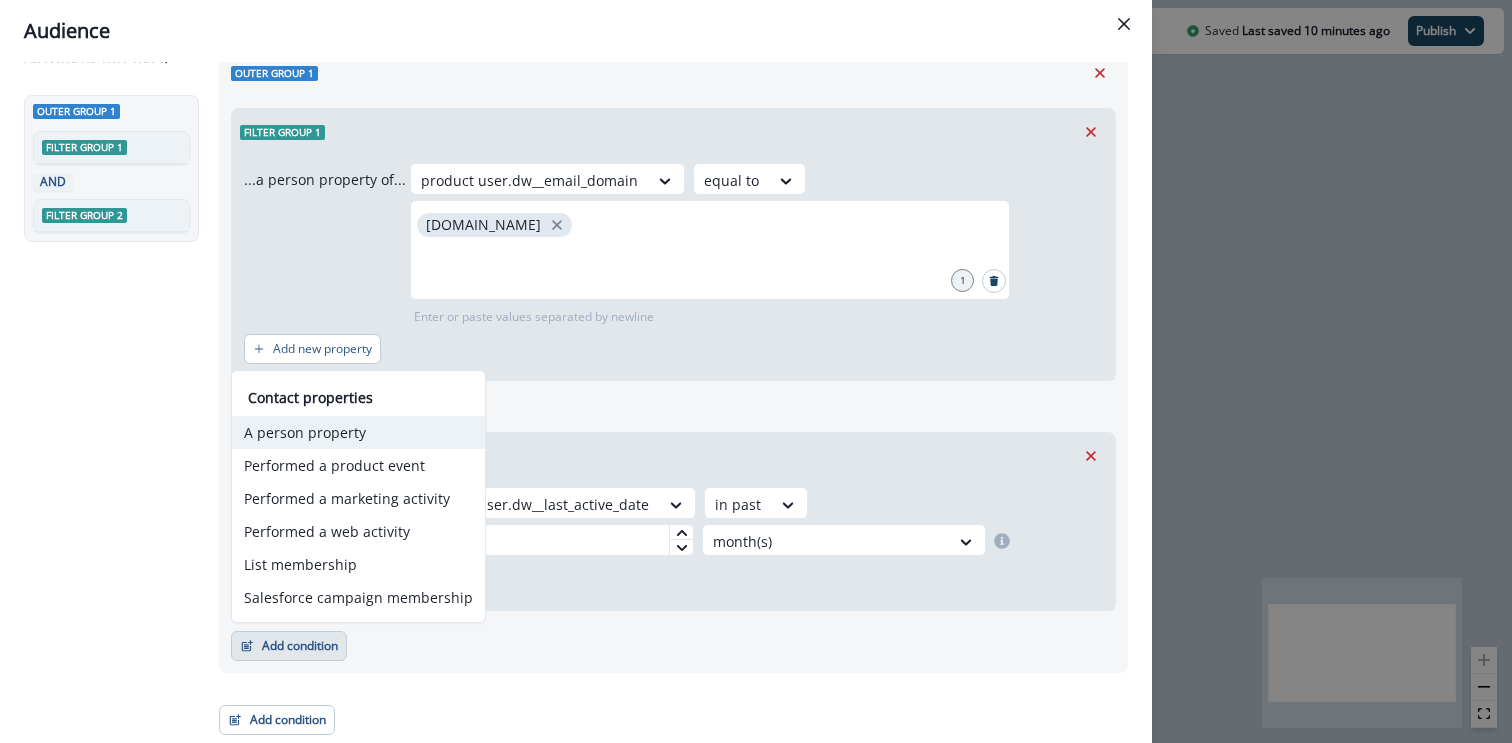 click on "A person property" at bounding box center [358, 432] 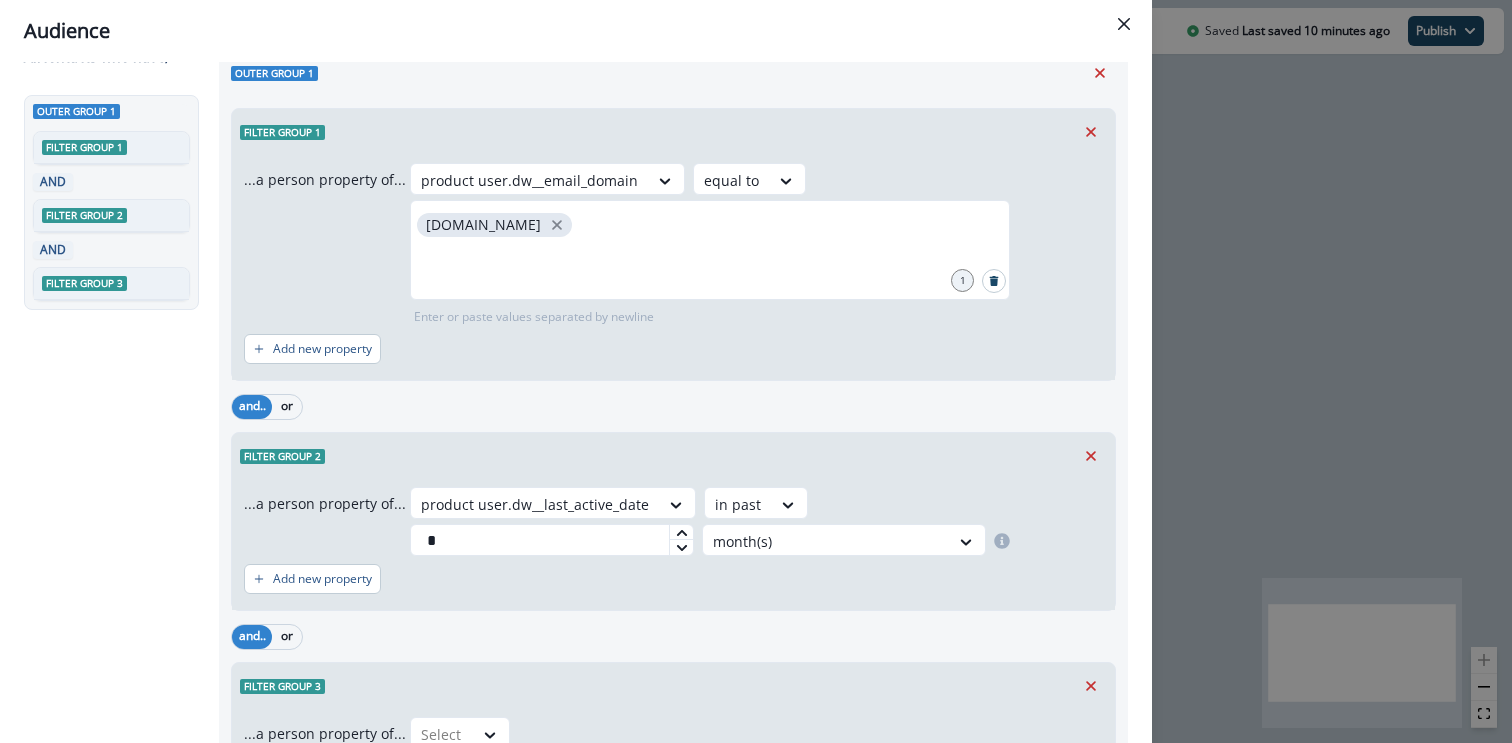 type 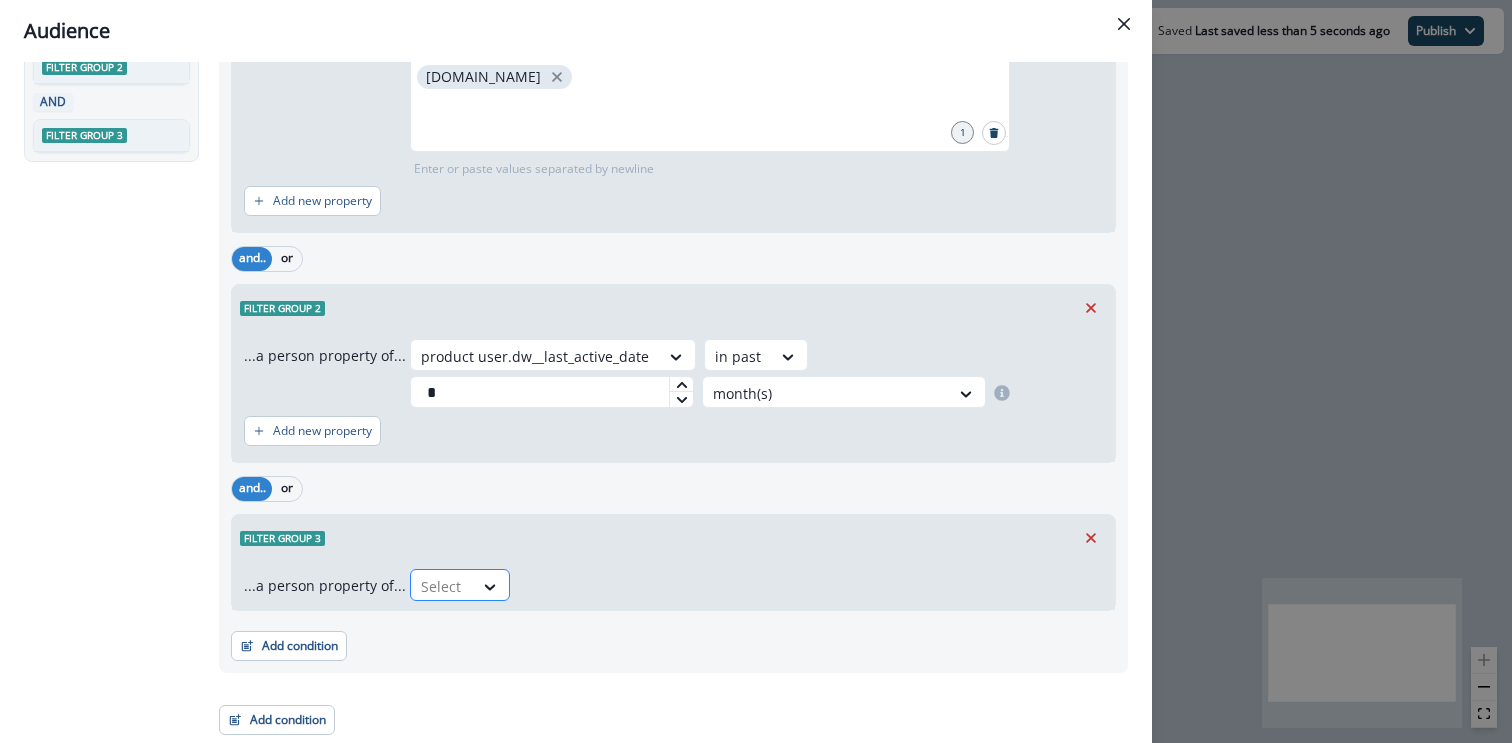 click at bounding box center (442, 586) 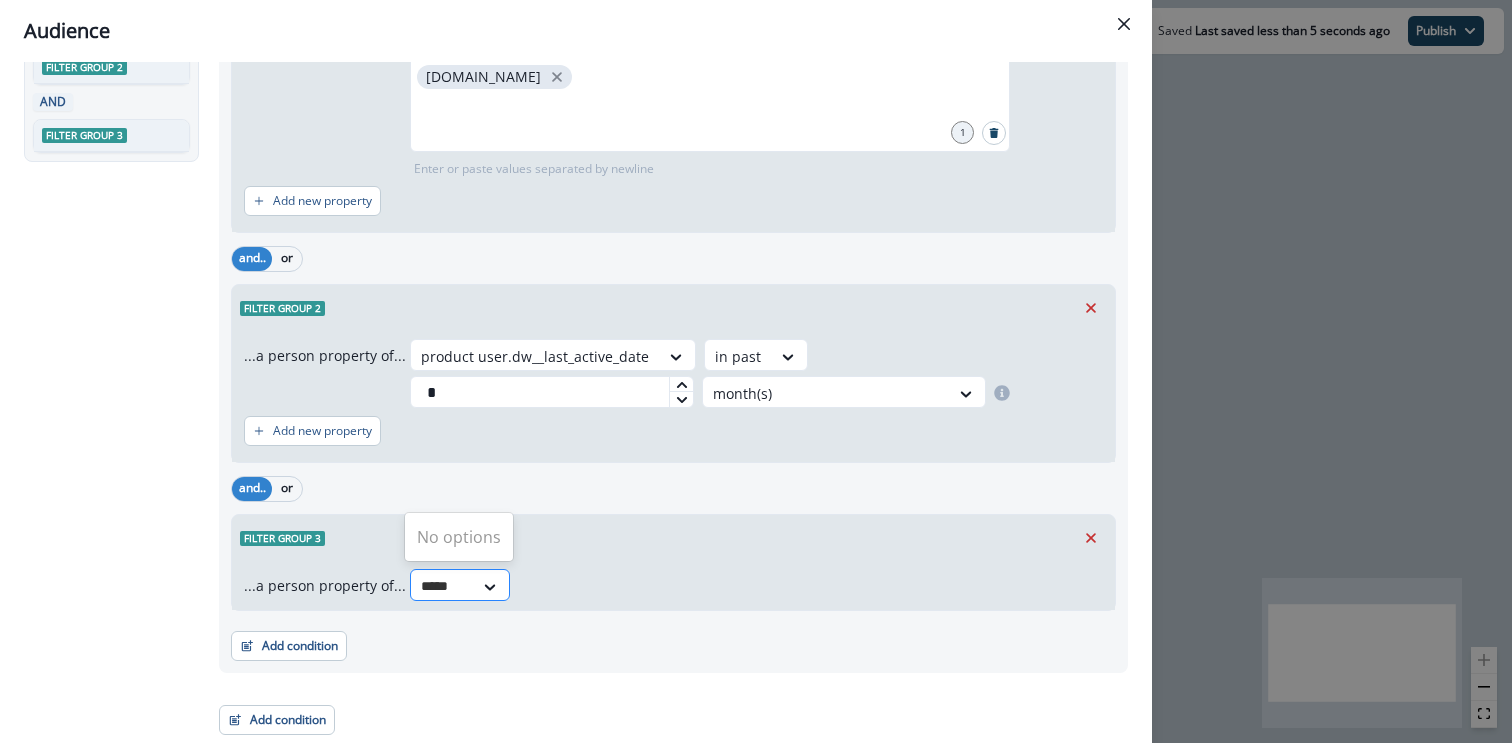 type on "******" 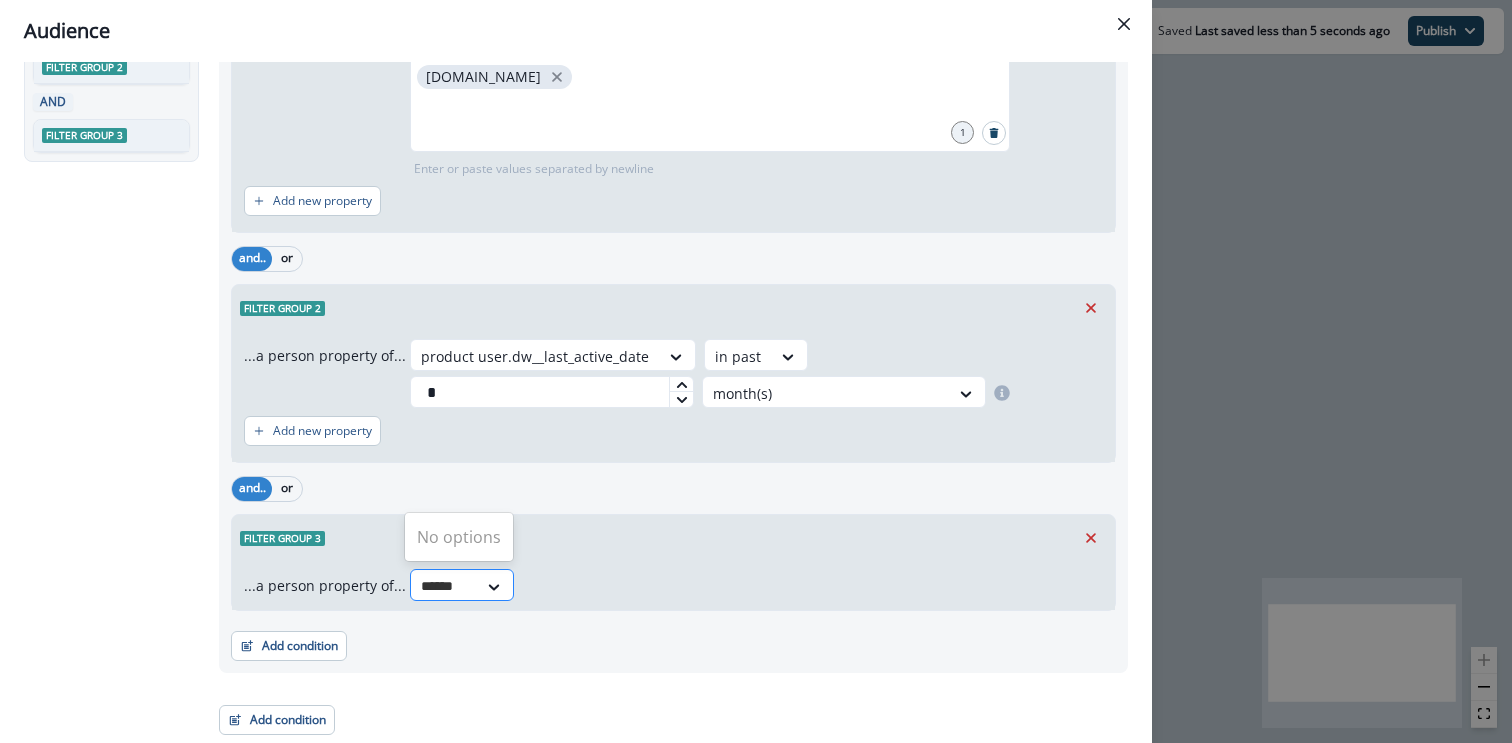 type 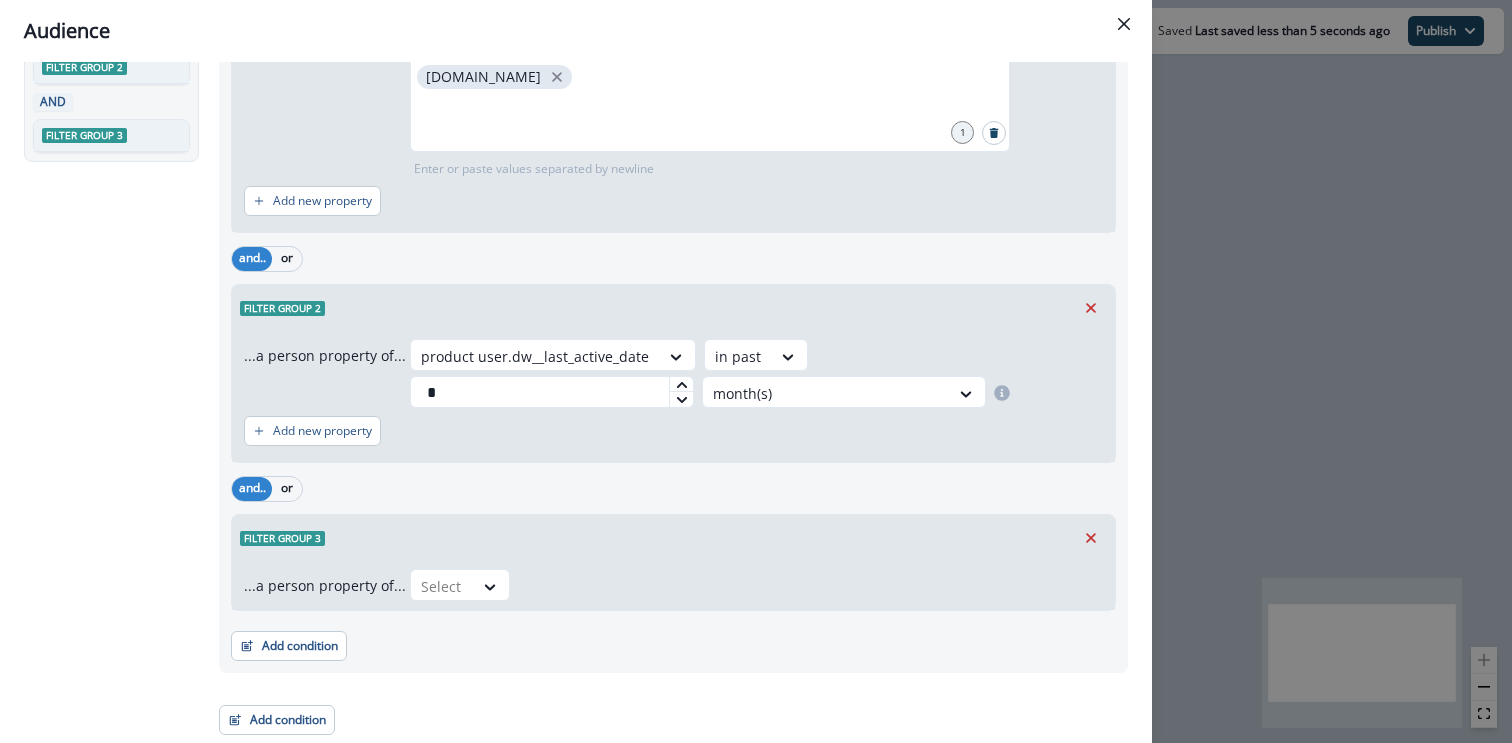 click on "Filter group 3" at bounding box center (673, 538) 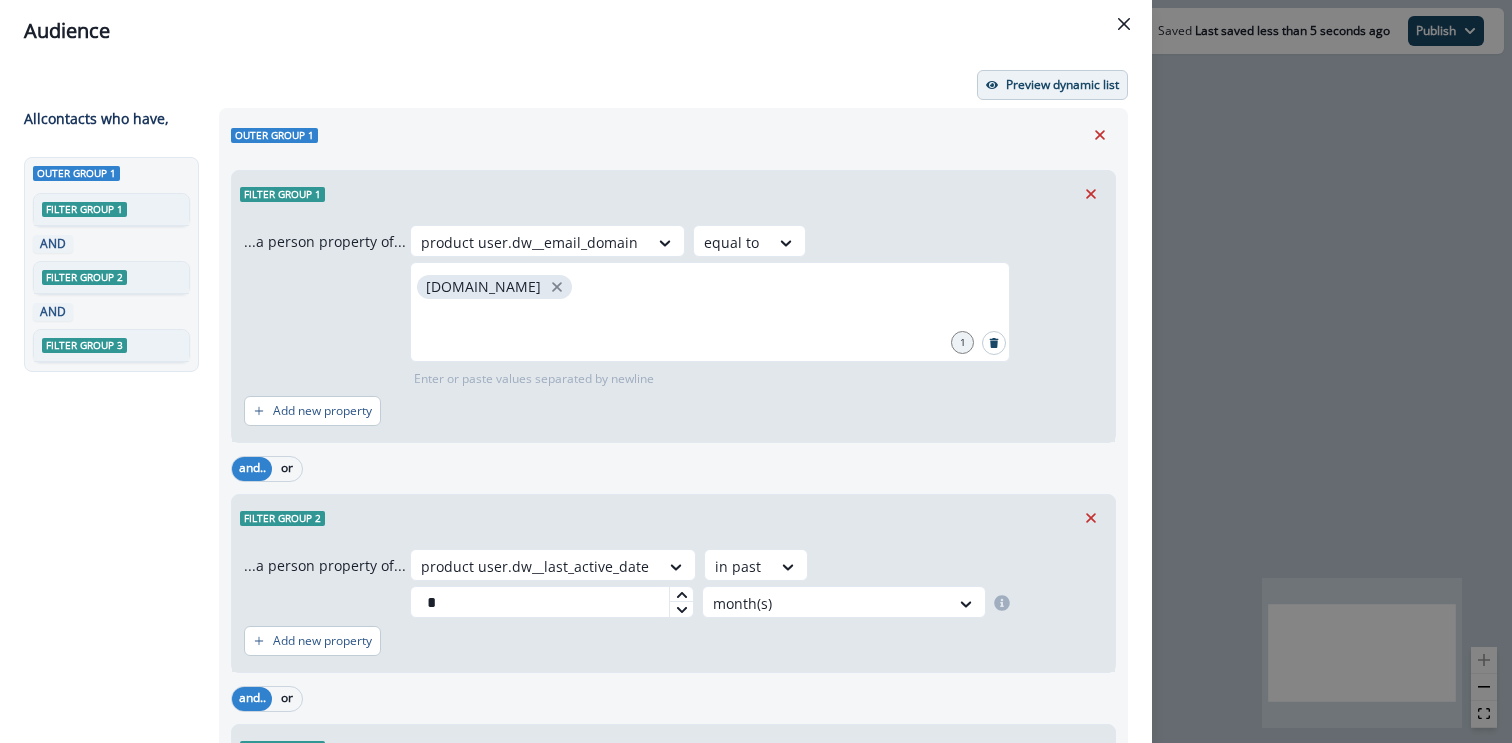 click on "Preview dynamic list" at bounding box center (1062, 85) 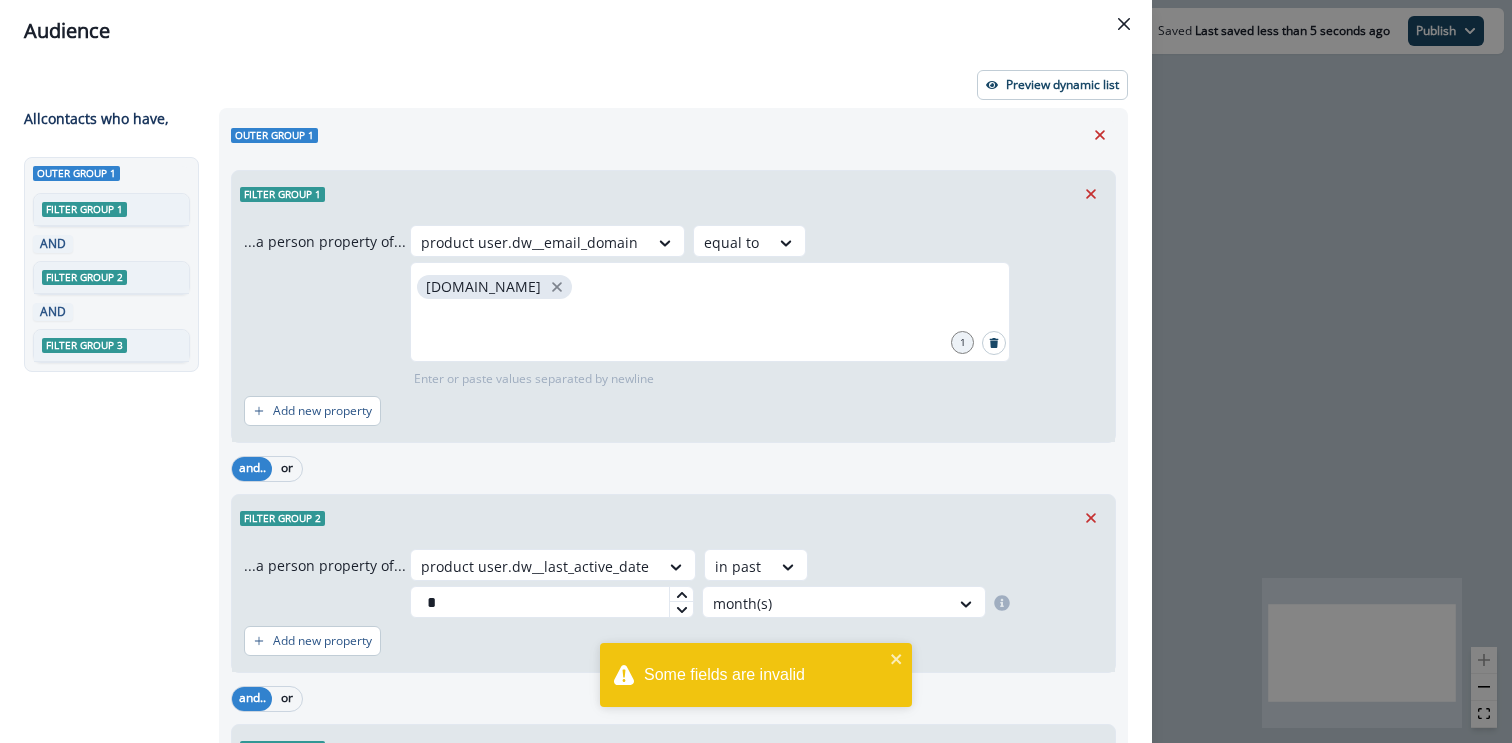 click on "Filter group 2" at bounding box center [673, 518] 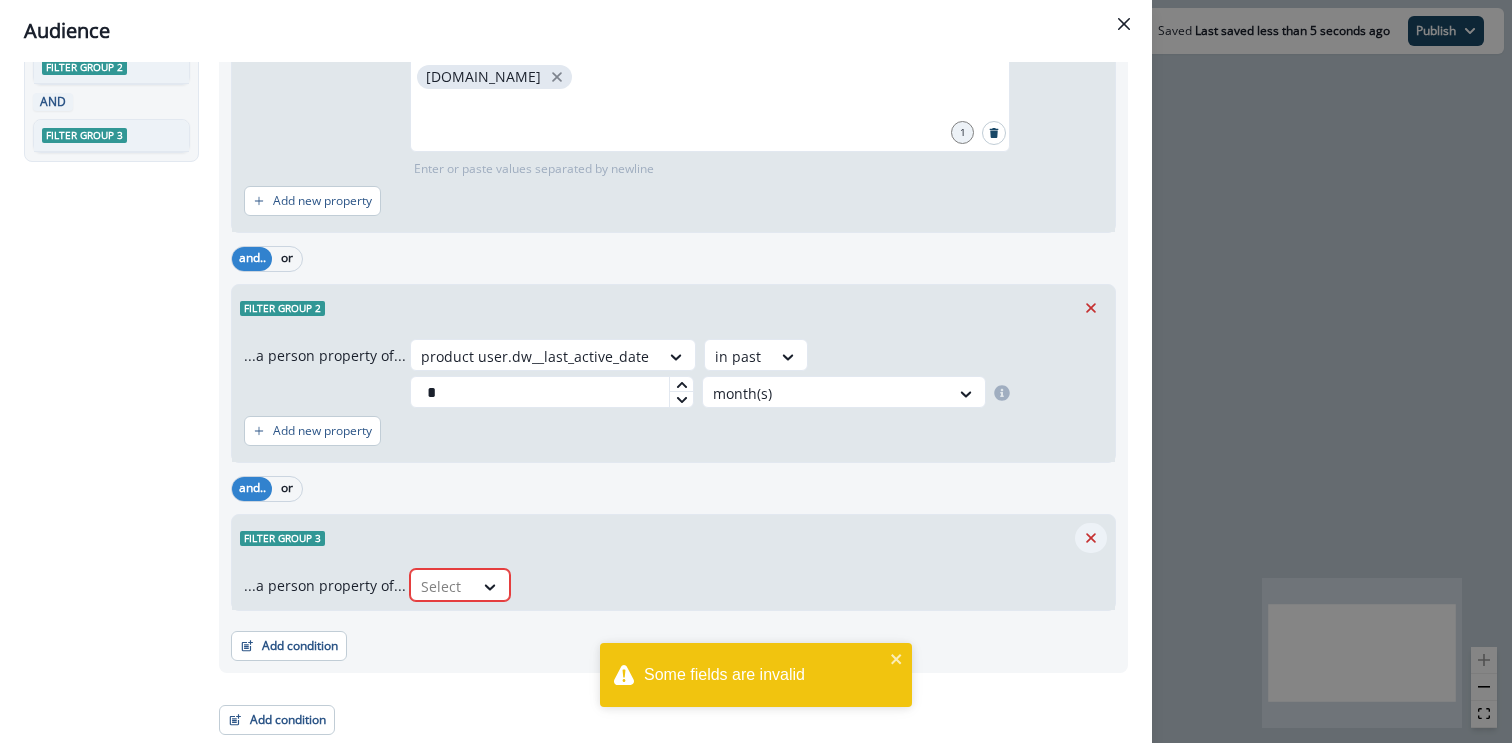 click 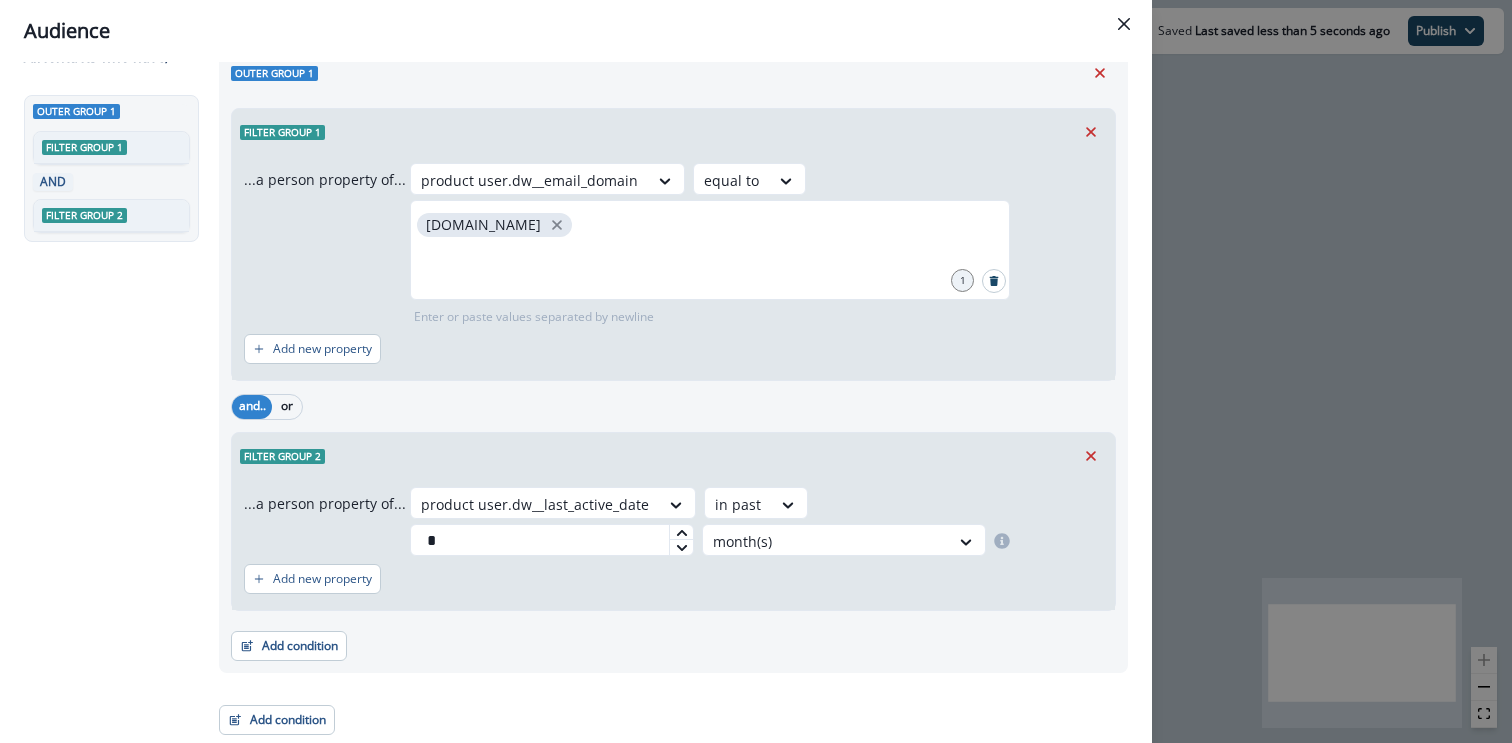 scroll, scrollTop: 0, scrollLeft: 0, axis: both 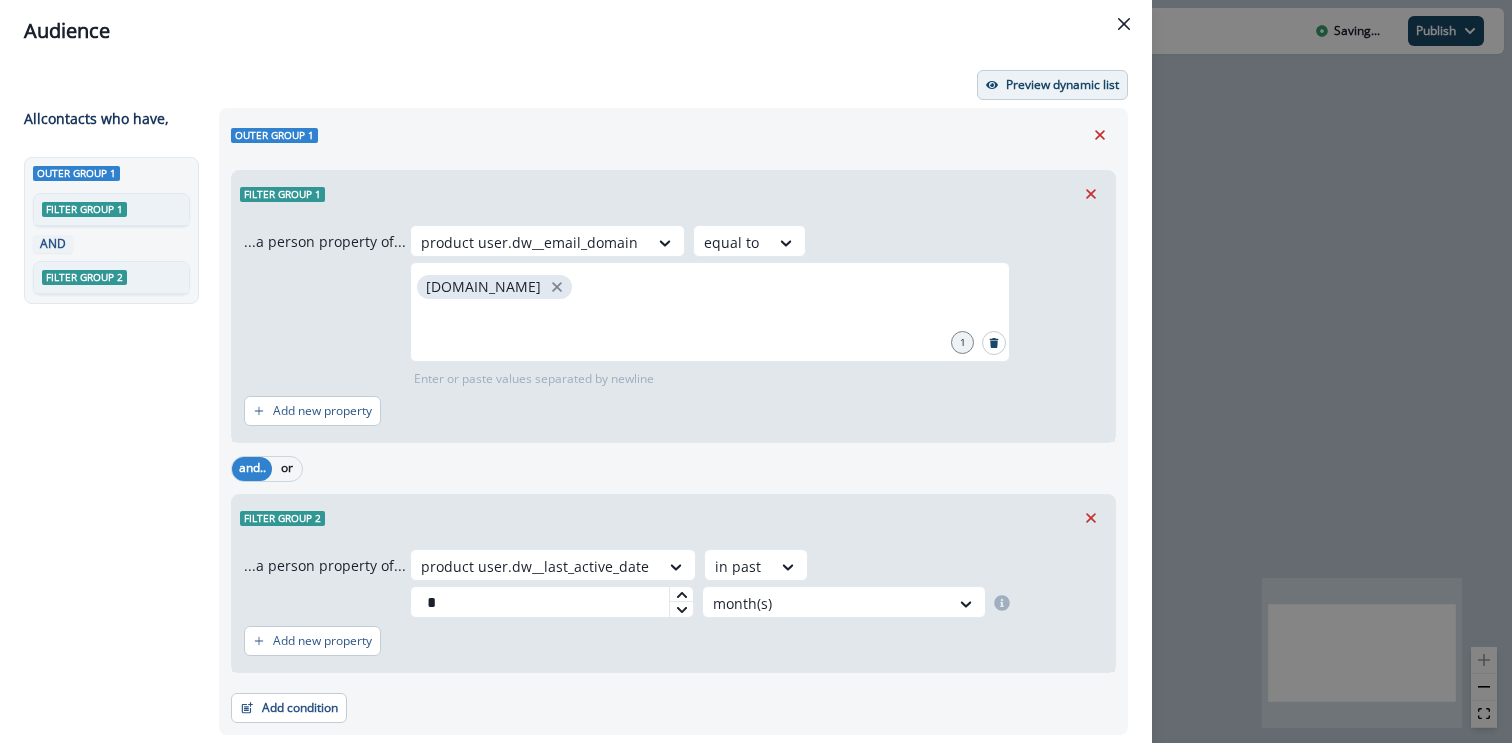click on "Preview dynamic list" at bounding box center [1052, 85] 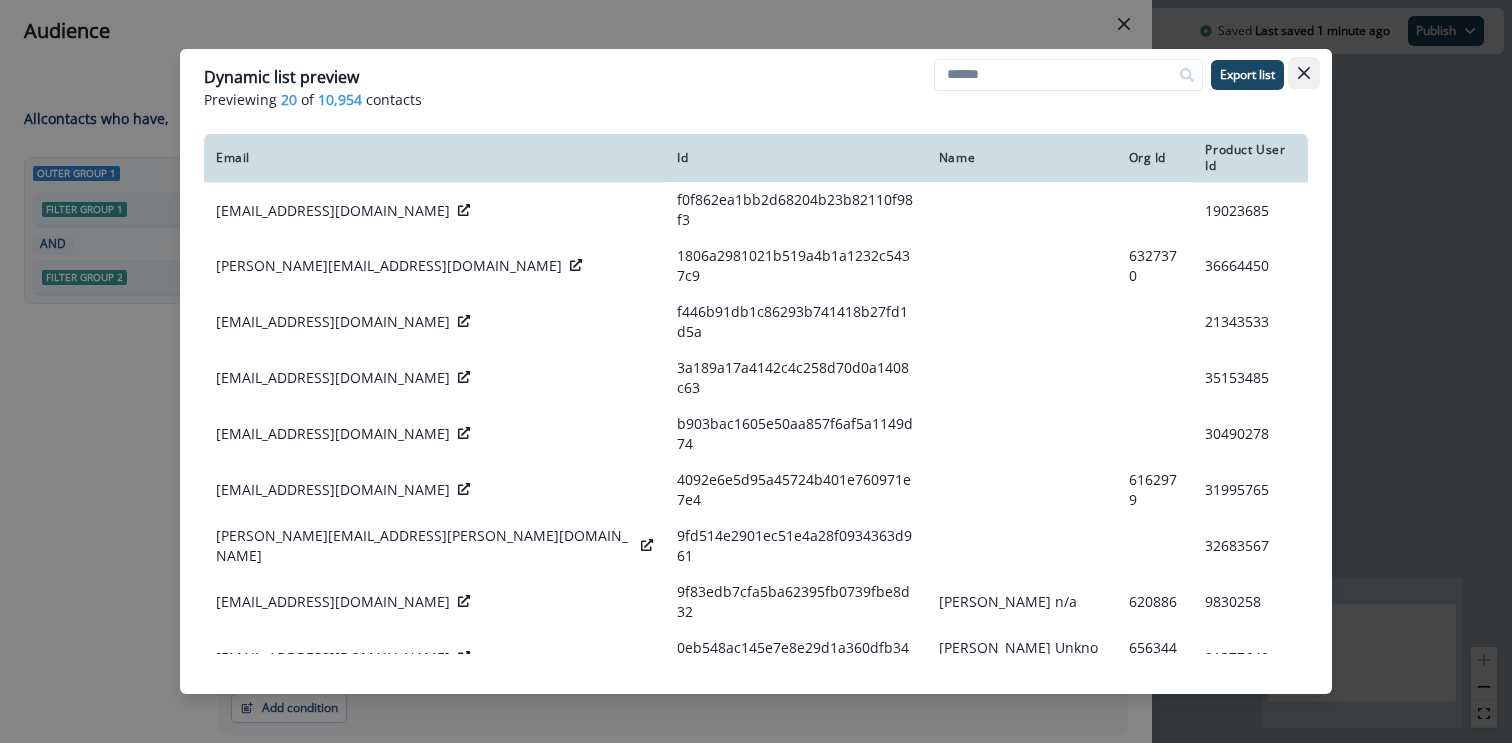 click 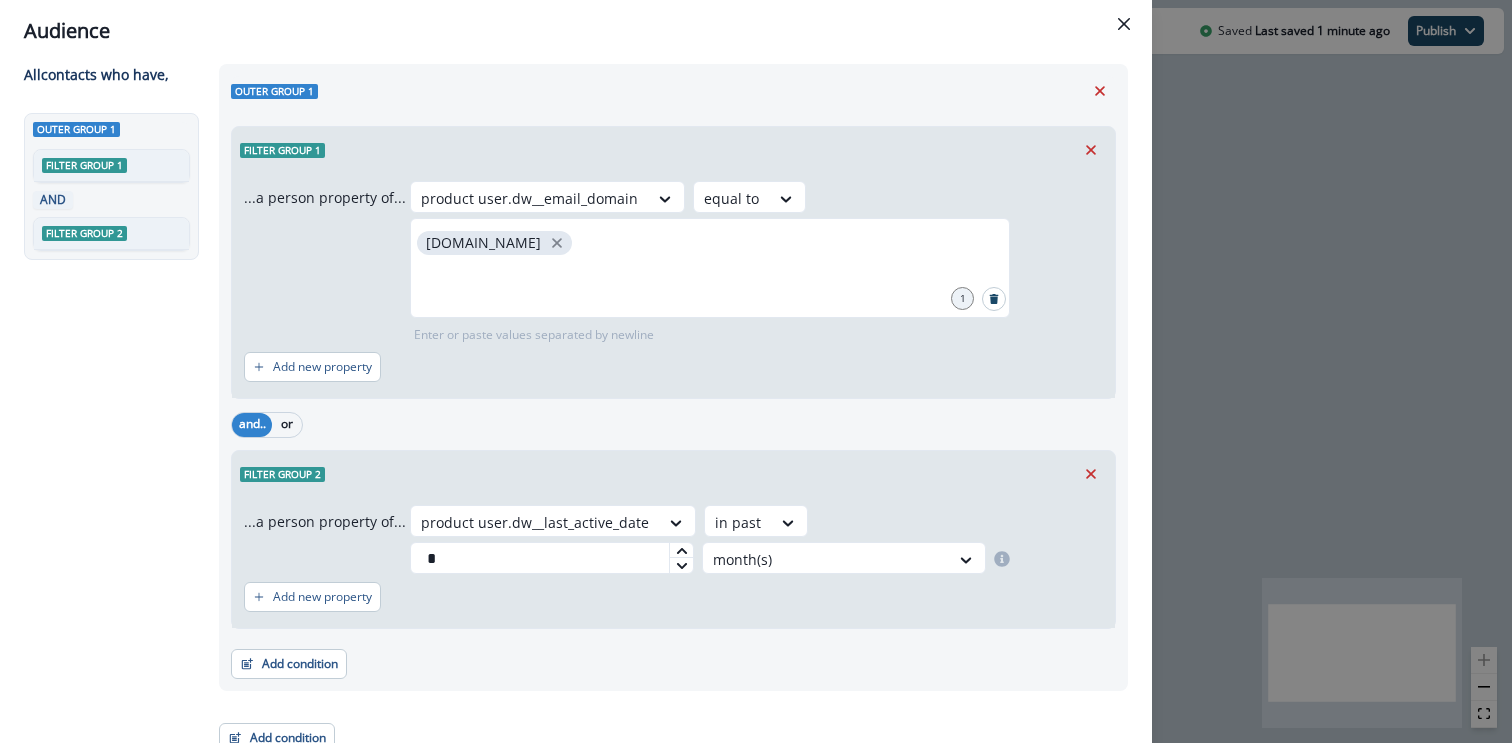 scroll, scrollTop: 62, scrollLeft: 0, axis: vertical 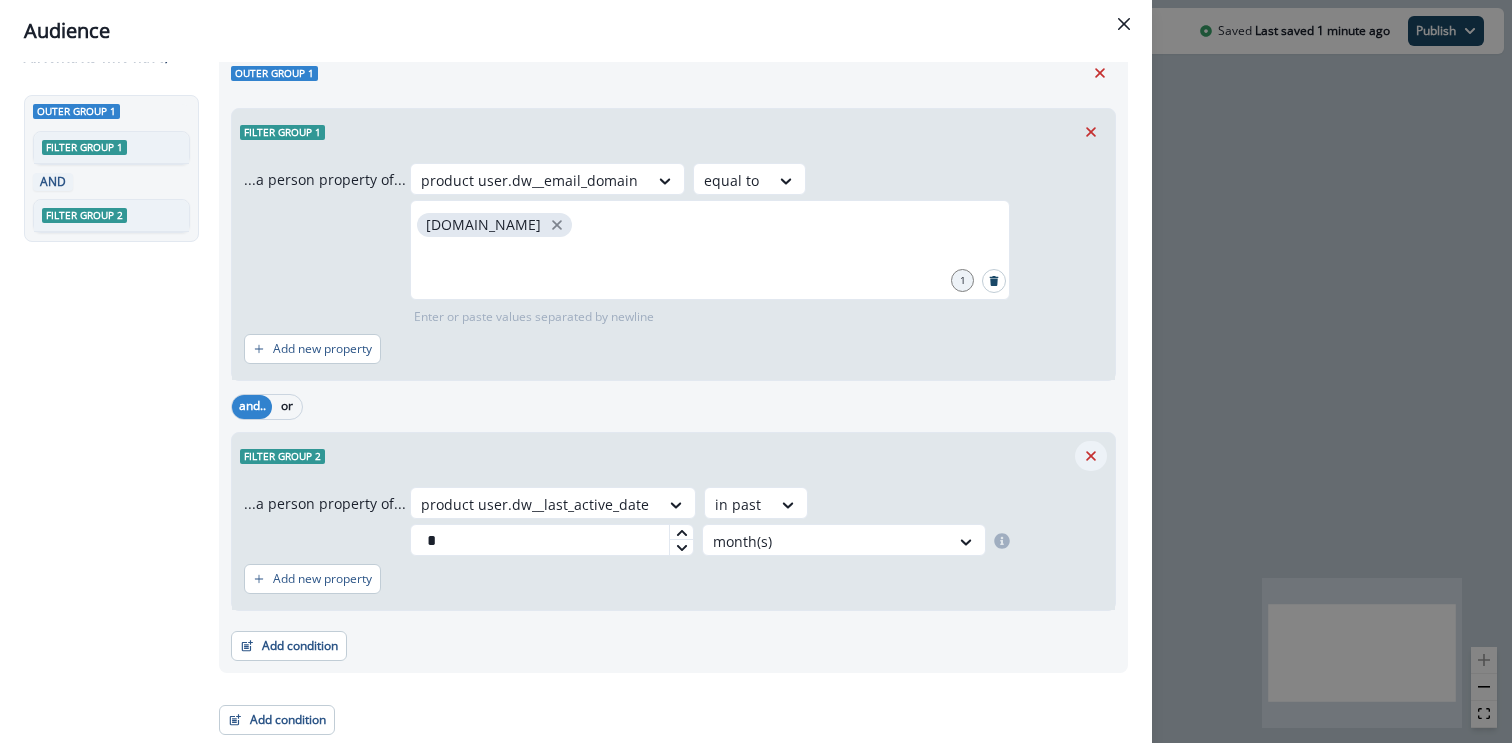 click 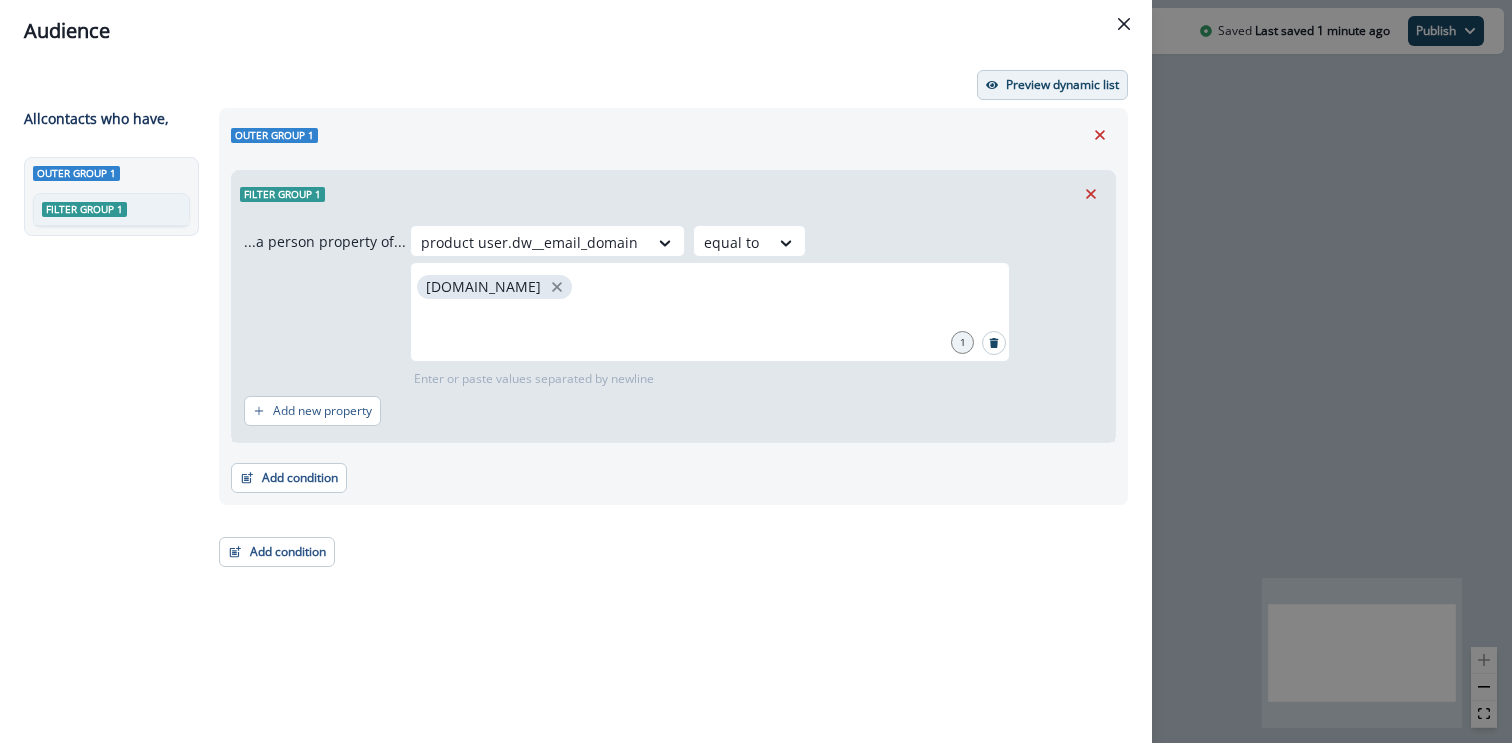 click on "Preview dynamic list" at bounding box center (1062, 85) 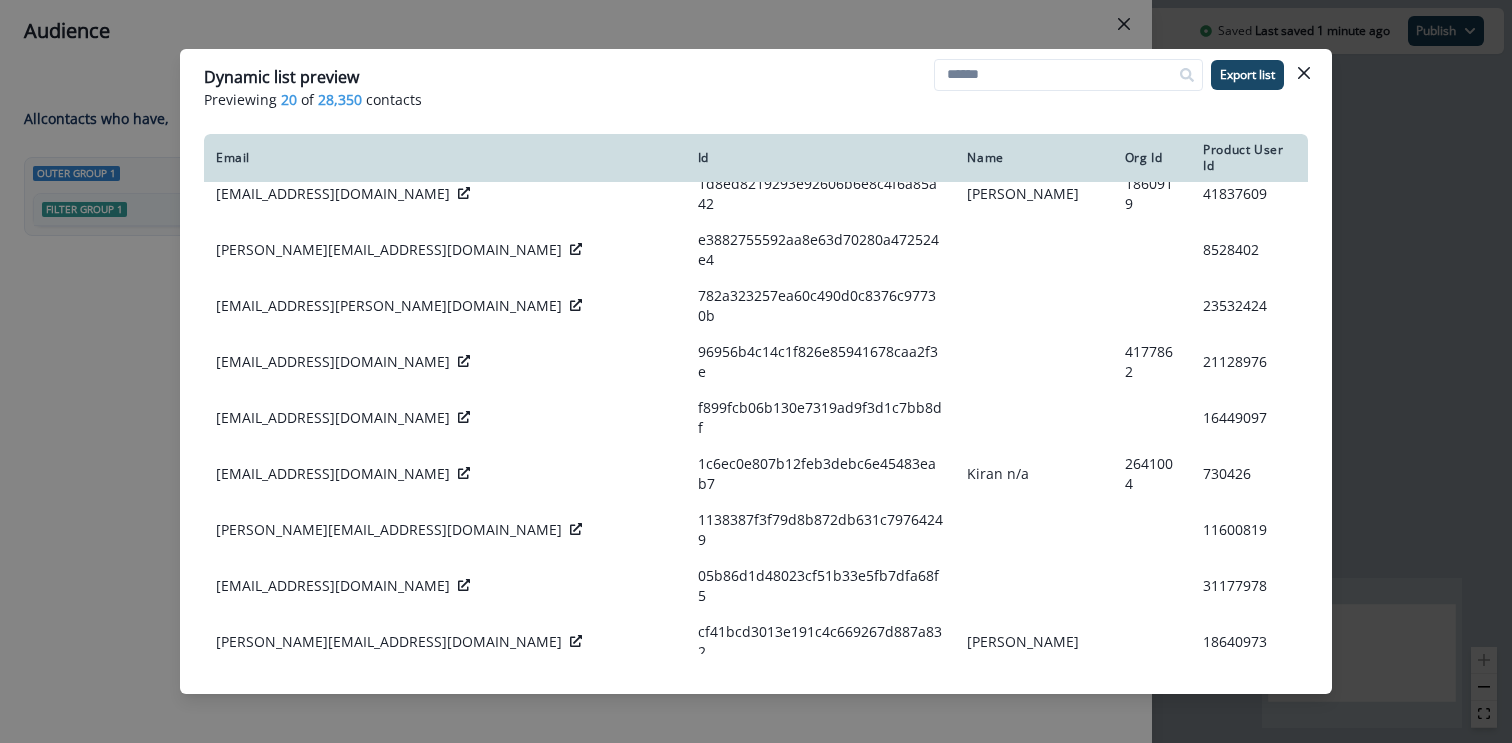 scroll, scrollTop: 0, scrollLeft: 0, axis: both 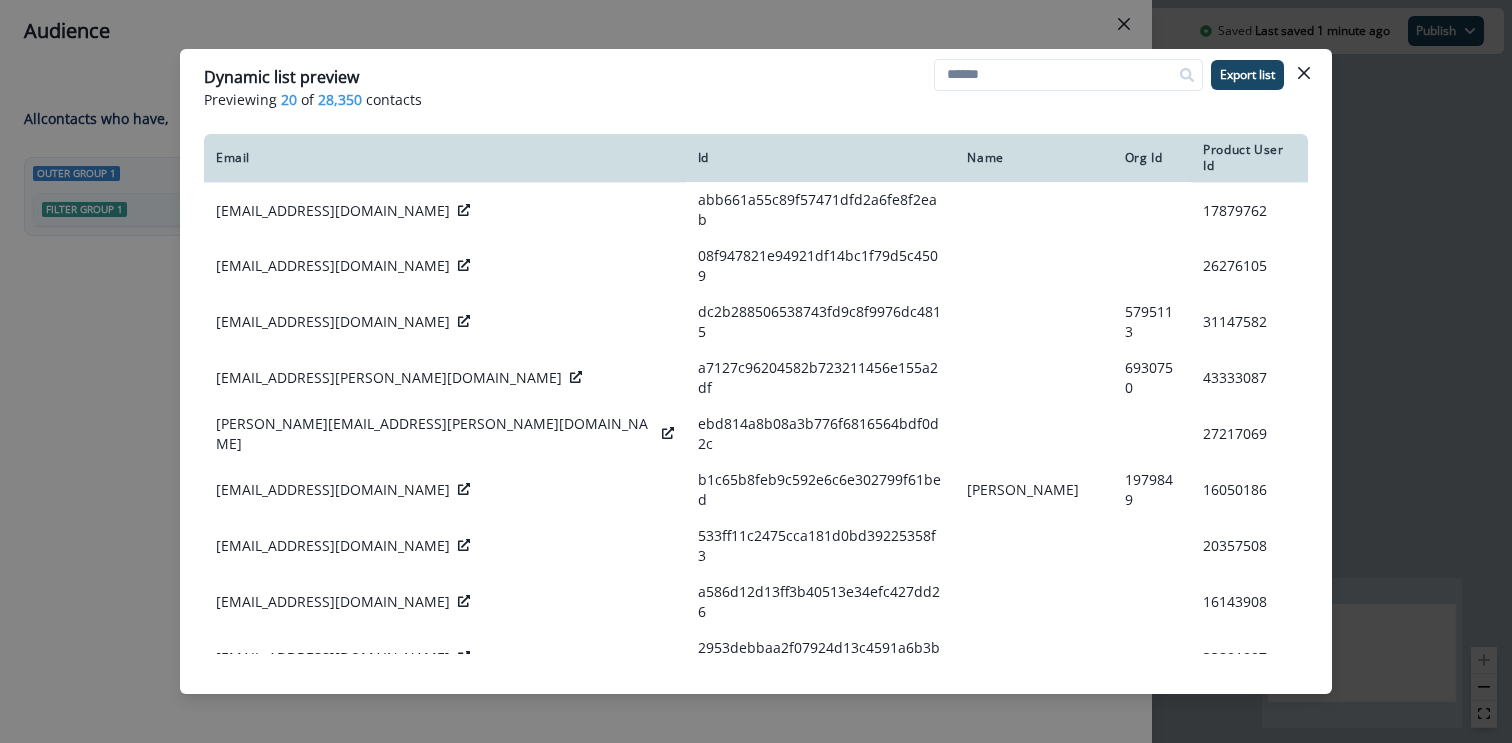 click on "Dynamic list preview Previewing 20 of 28,350 contacts Export list Email Id Name Org Id Product User Id eoluoch@salesforce.com abb661a55c89f57471dfd2a6fe8f2eab 17879762 mziffer@salesforce.com 08f947821e94921df14bc1f79d5c4509 26276105 asomma@salesforce.com dc2b288506538743fd9c8f9976dc4815 5795113 31147582 singh.navjot@salesforce.com a7127c96204582b723211456e155a2df 6930750 43333087 brijesh.singh@salesforce.com ebd814a8b08a3b776f6816564bdf0d2c 27217069 manasa.bhat@salesforce.com b1c65b8feb9c592e6c6e302799f61bed Manasa Bhat 1979849 16050186 pramod.pai@salesforce.com 533ff11c2475cca181d0bd39225358f3 20357508 rsharma4@salesforce.com a586d12d13ff3b40513e34efc427dd26 16143908 tomonari.yoshino@salesforce.com 2953debbaa2f07924d13c4591a6b3bdf 33891007 aananthapadmanaban@salesforce.com 1d8ed8219293e92606b6e8c4f6a85a42 Aravamudhan Ananthapadmanaban 1860919 41837609 aashok@salesforce.com e3882755592aa8e63d70280a472524e4 8528402 merav.munz@salesforce.com 782a323257ea60c490d0c8376c97730b 23532424 4177862 21128976 16449097" at bounding box center (756, 371) 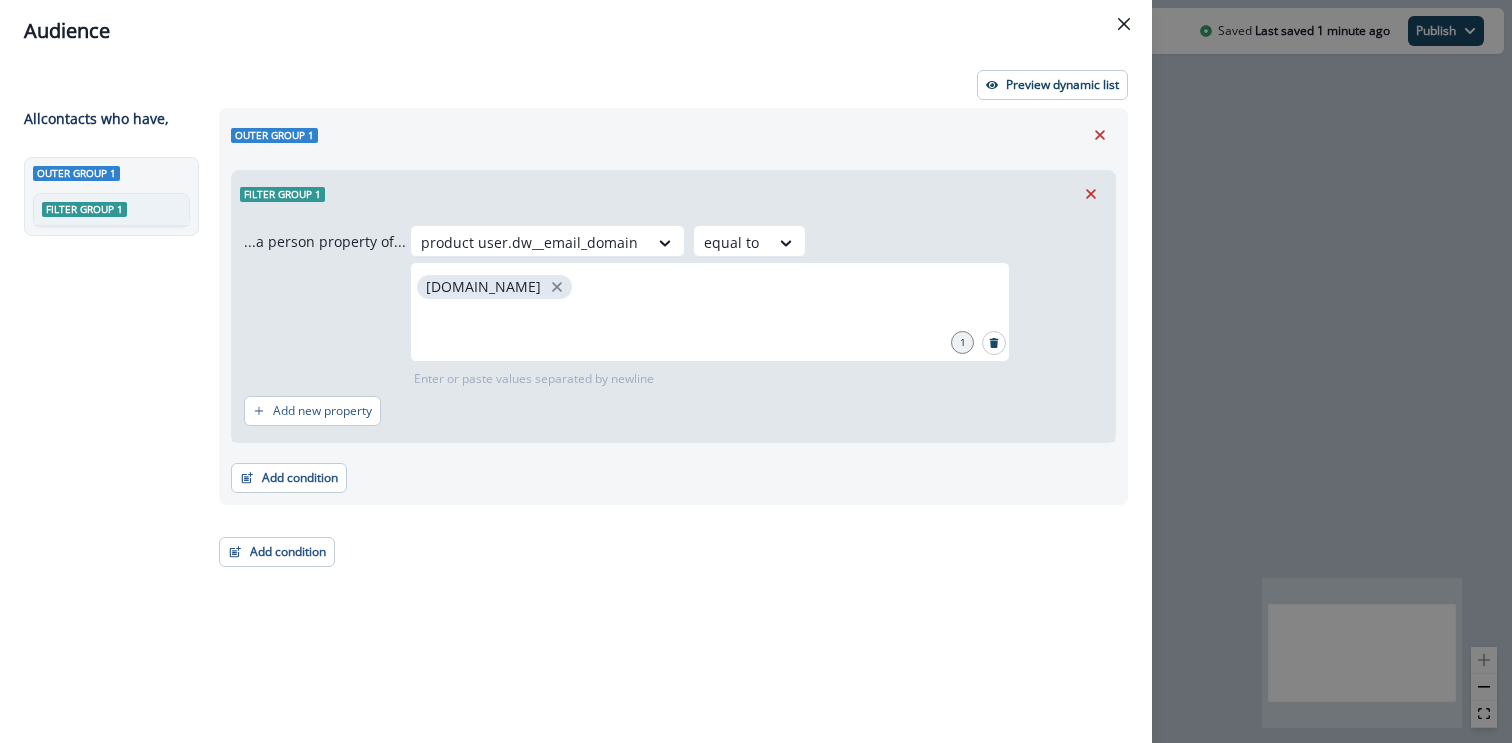 click on "Preview dynamic list All  contact s who have, Outer group 1 Filter group 1 Outer group 1 Filter group 1 ...a person property of... product user.dw__email_domain equal to salesforce.com 1 Enter or paste values separated by newline Add new property Add condition Contact properties A person property Performed a product event Performed a marketing activity Performed a web activity List membership Salesforce campaign membership Add condition Contact properties A person property Performed a product event Performed a marketing activity Performed a web activity List membership Salesforce campaign membership Grouped properties Account members" at bounding box center [576, 402] 